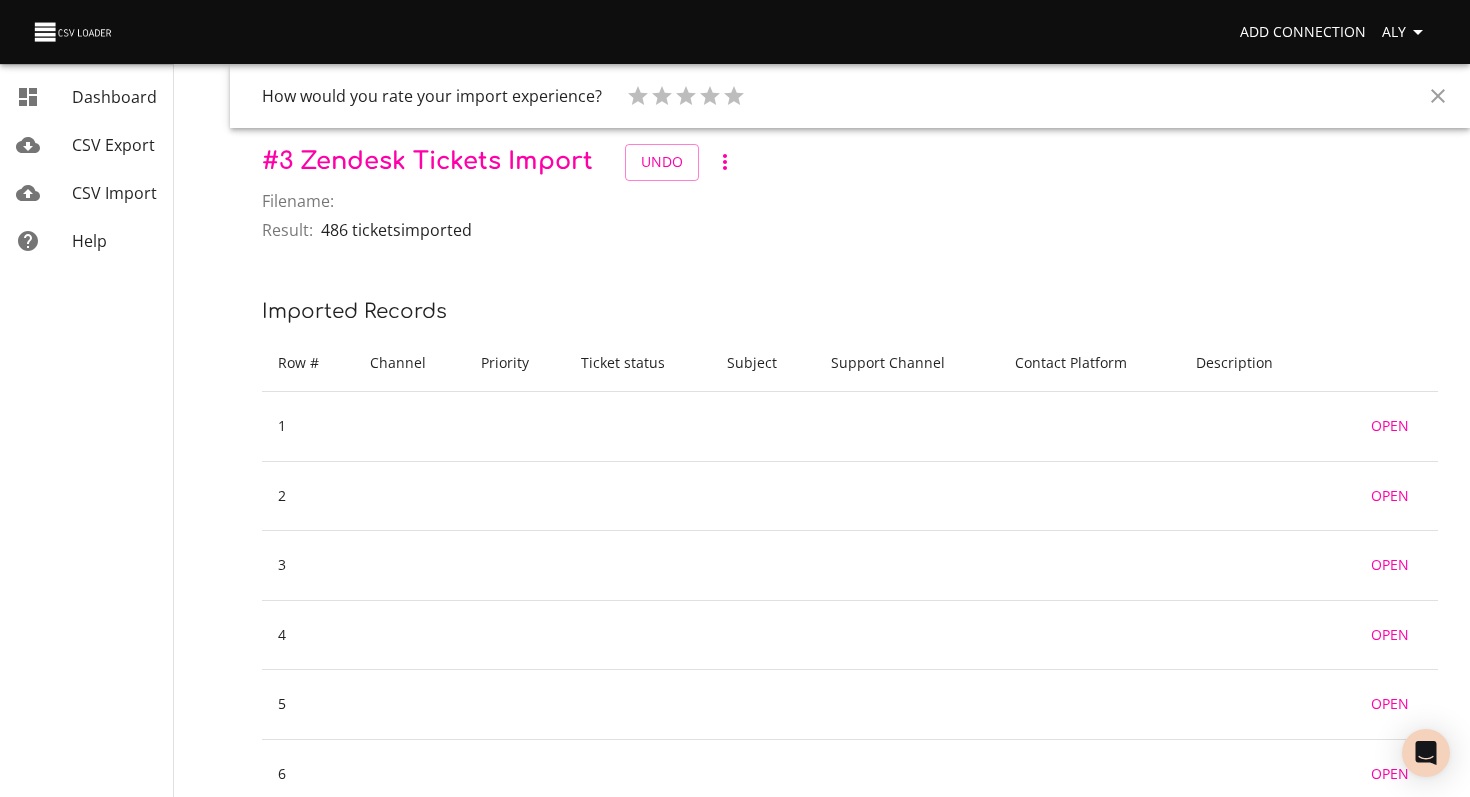 scroll, scrollTop: 0, scrollLeft: 0, axis: both 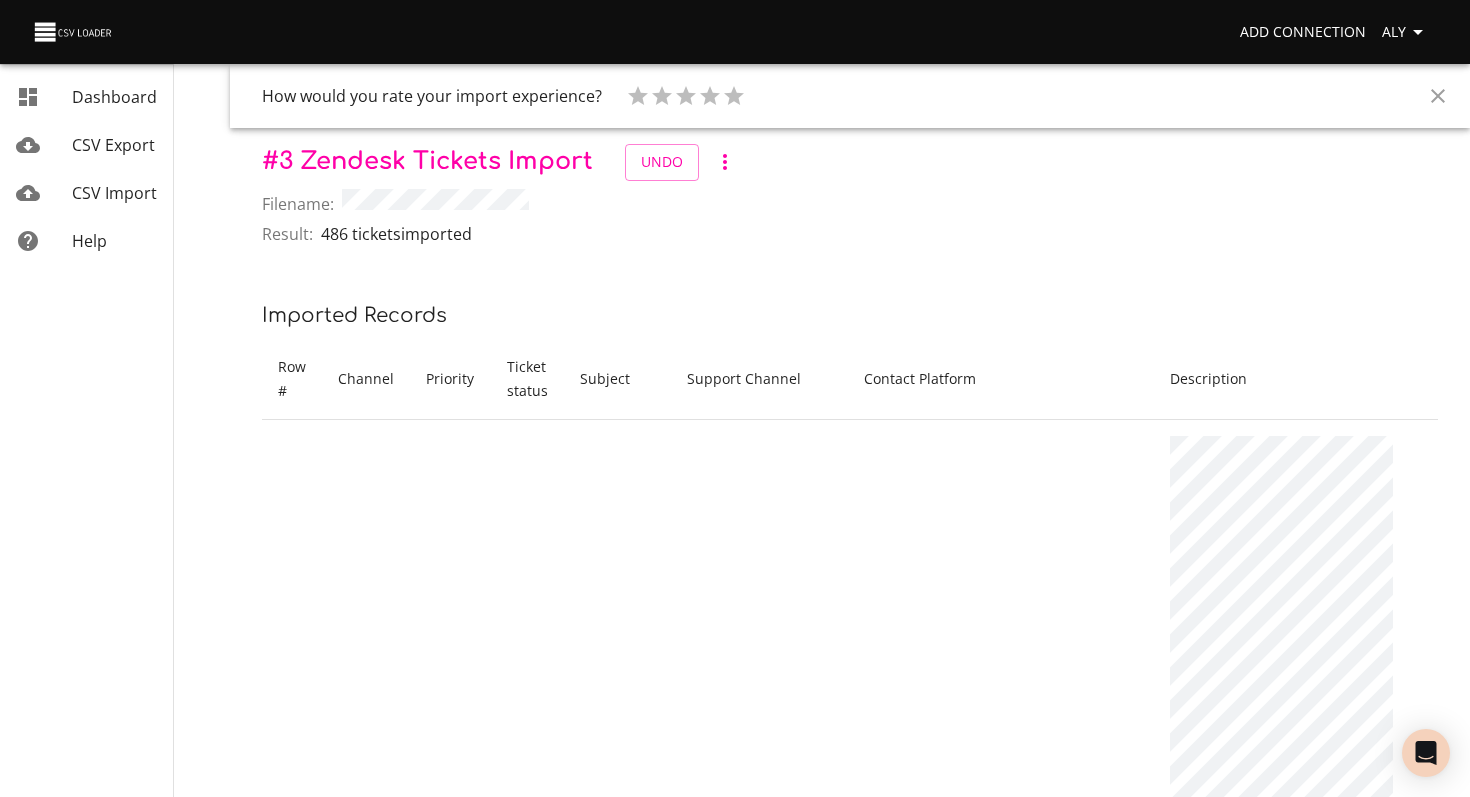 click on "CSV Import" at bounding box center [114, 193] 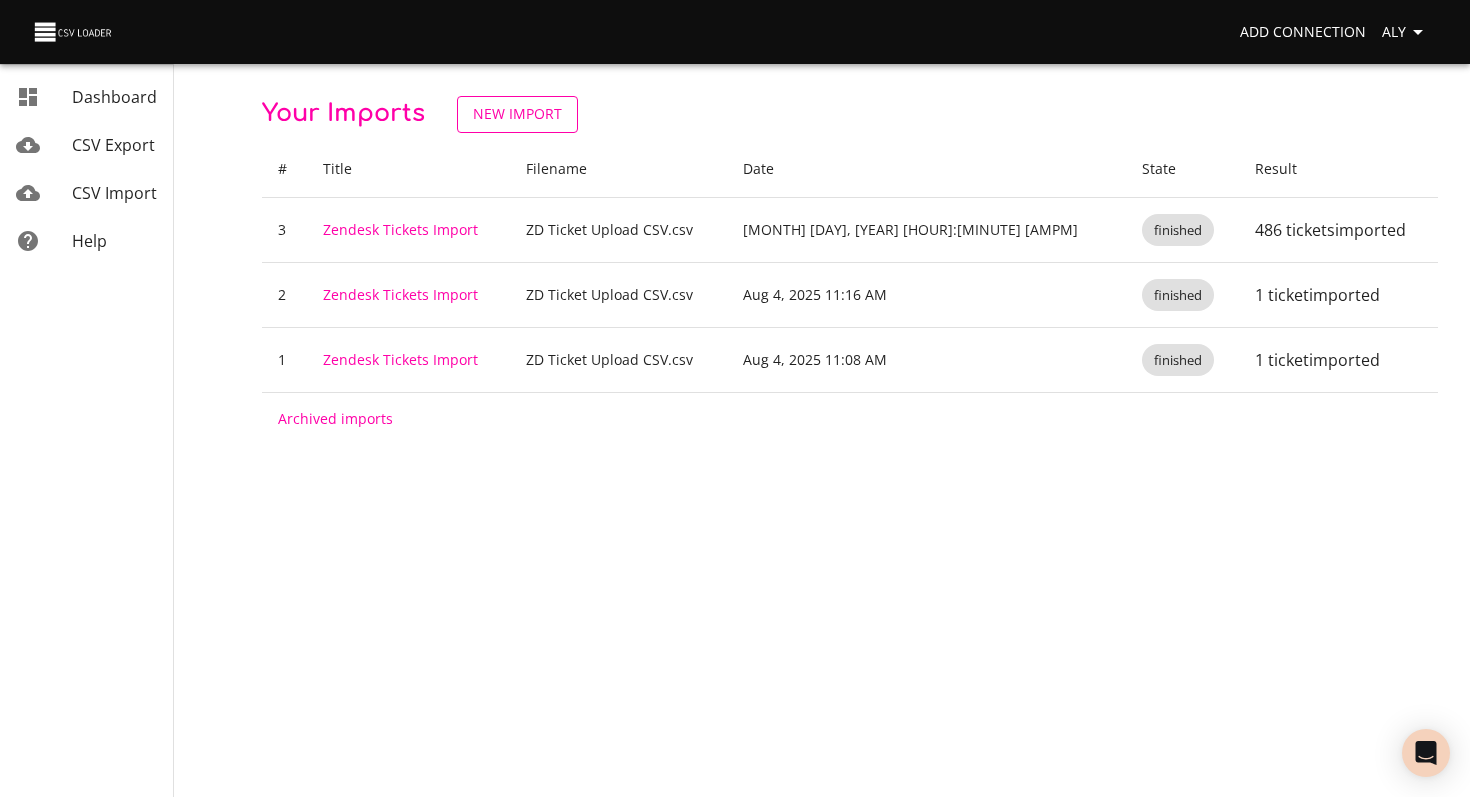 click on "New Import" at bounding box center (517, 114) 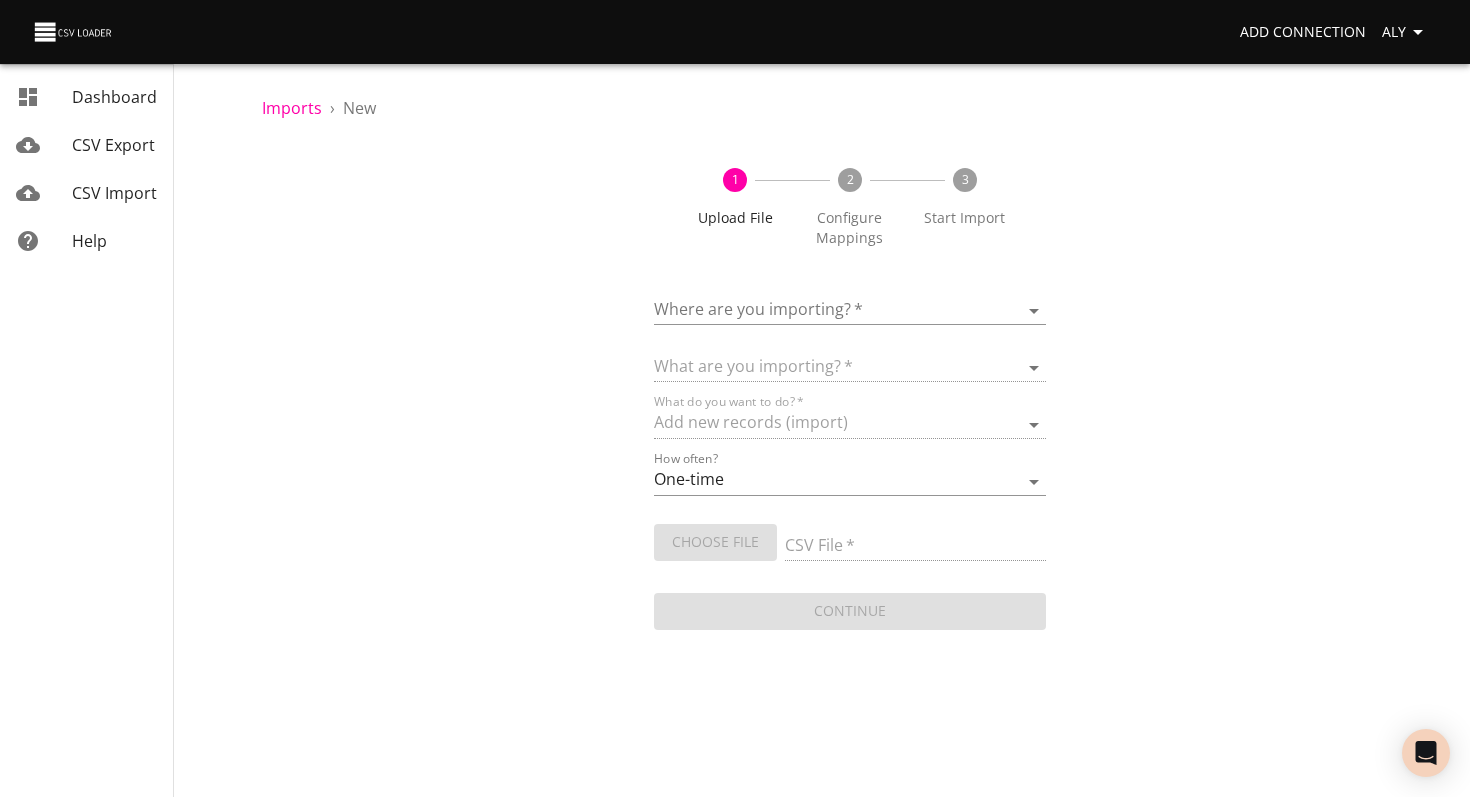 click on "Add Connection Aly Dashboard CSV Export CSV Import Help Imports › New 1 Upload File 2 Configure Mappings 3 Start Import Where are you importing? * ​ What are you importing? * What do you want to do? * Add new records (import) How often? One-time Auto import Choose File CSV File * Continue Dashboard CSV Export CSV Import Help" at bounding box center [735, 398] 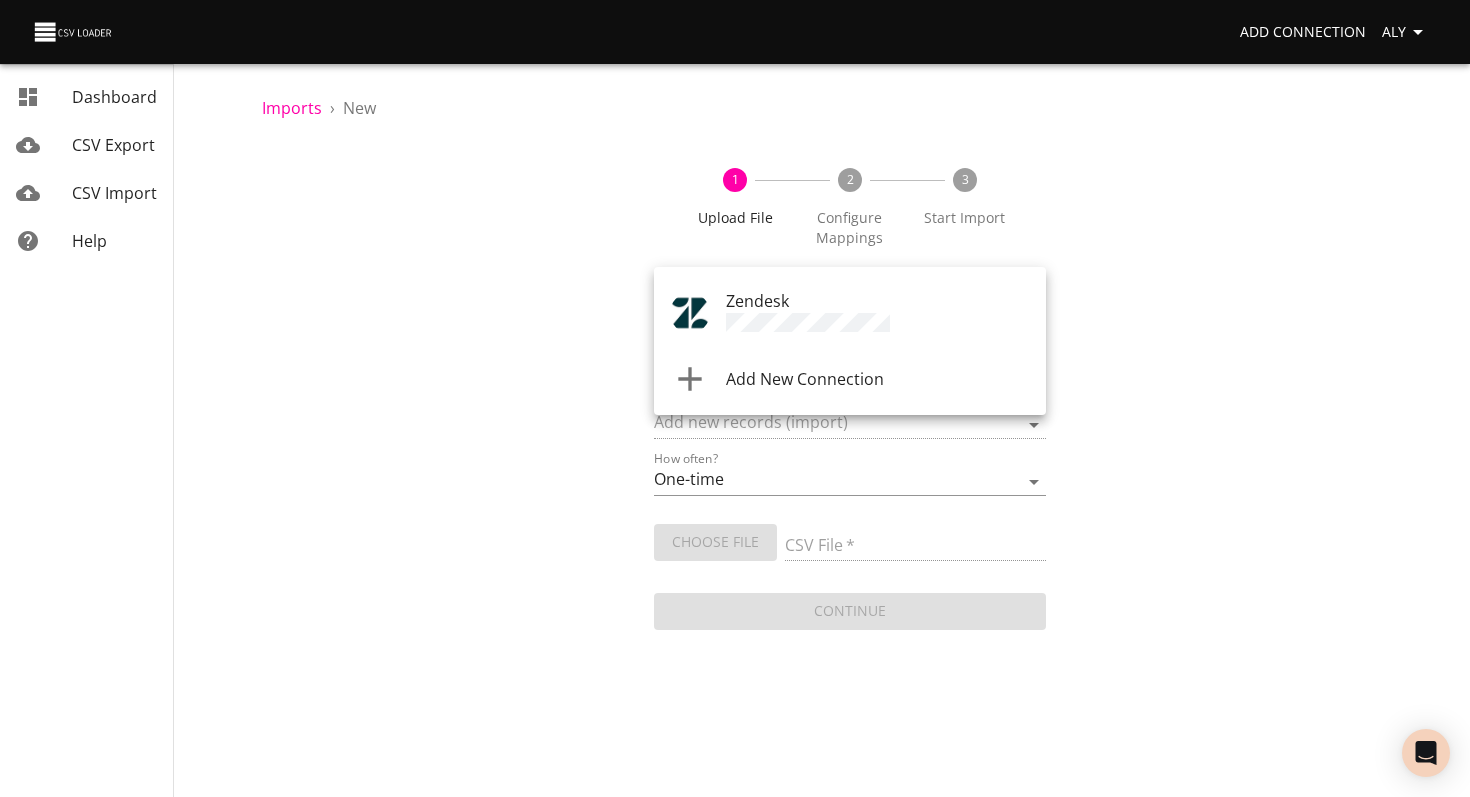 type 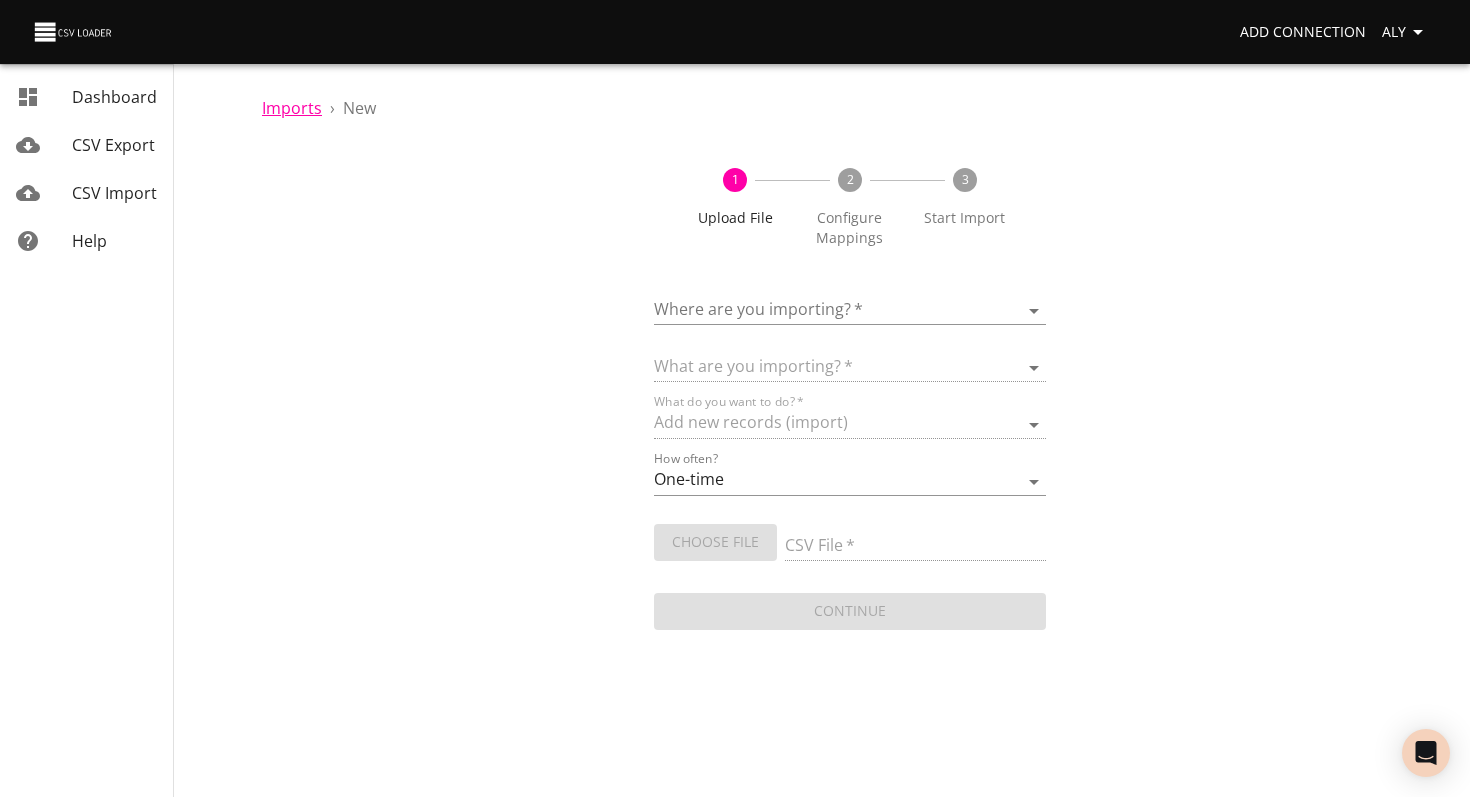 click on "Imports" at bounding box center (292, 108) 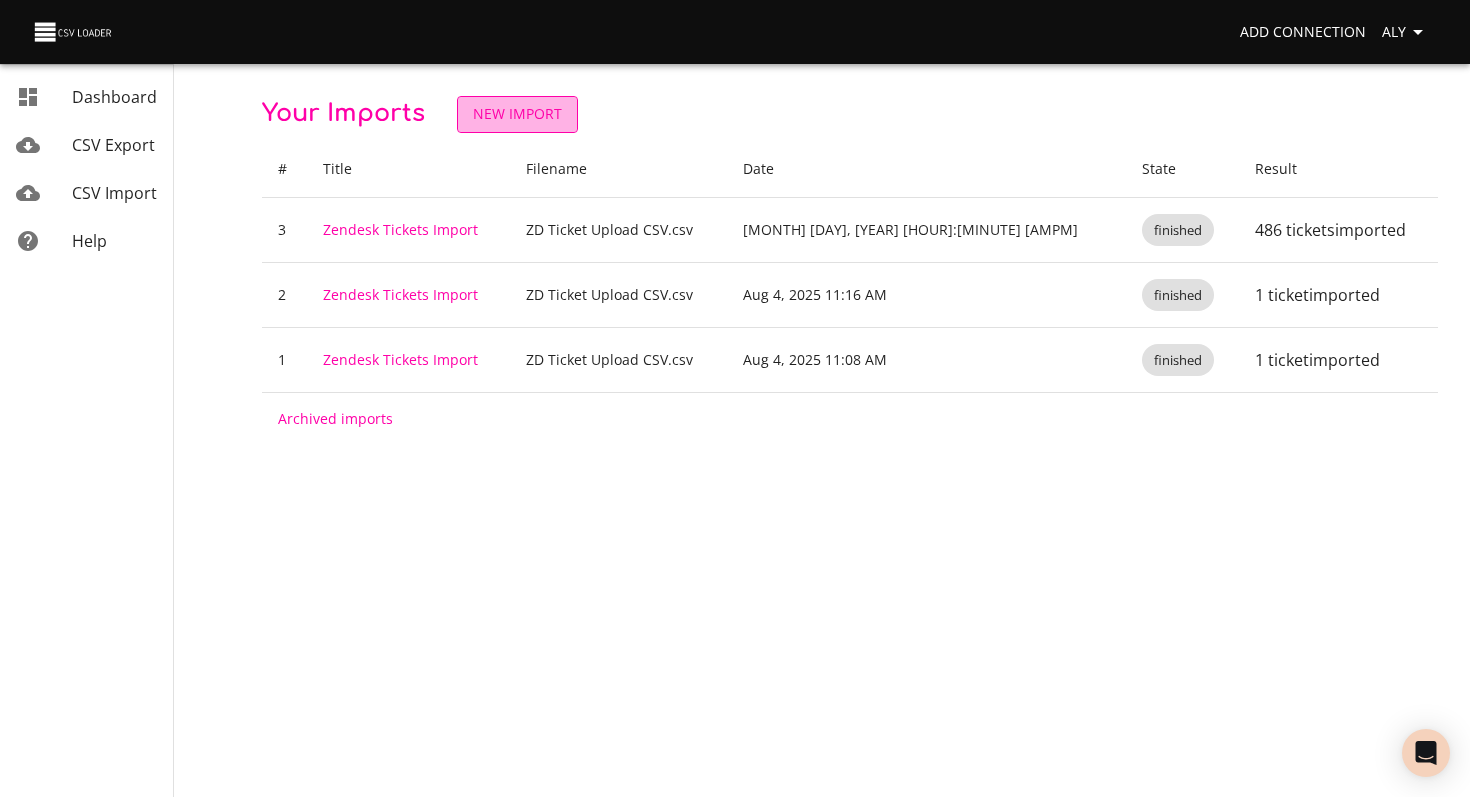 click on "New Import" at bounding box center (517, 114) 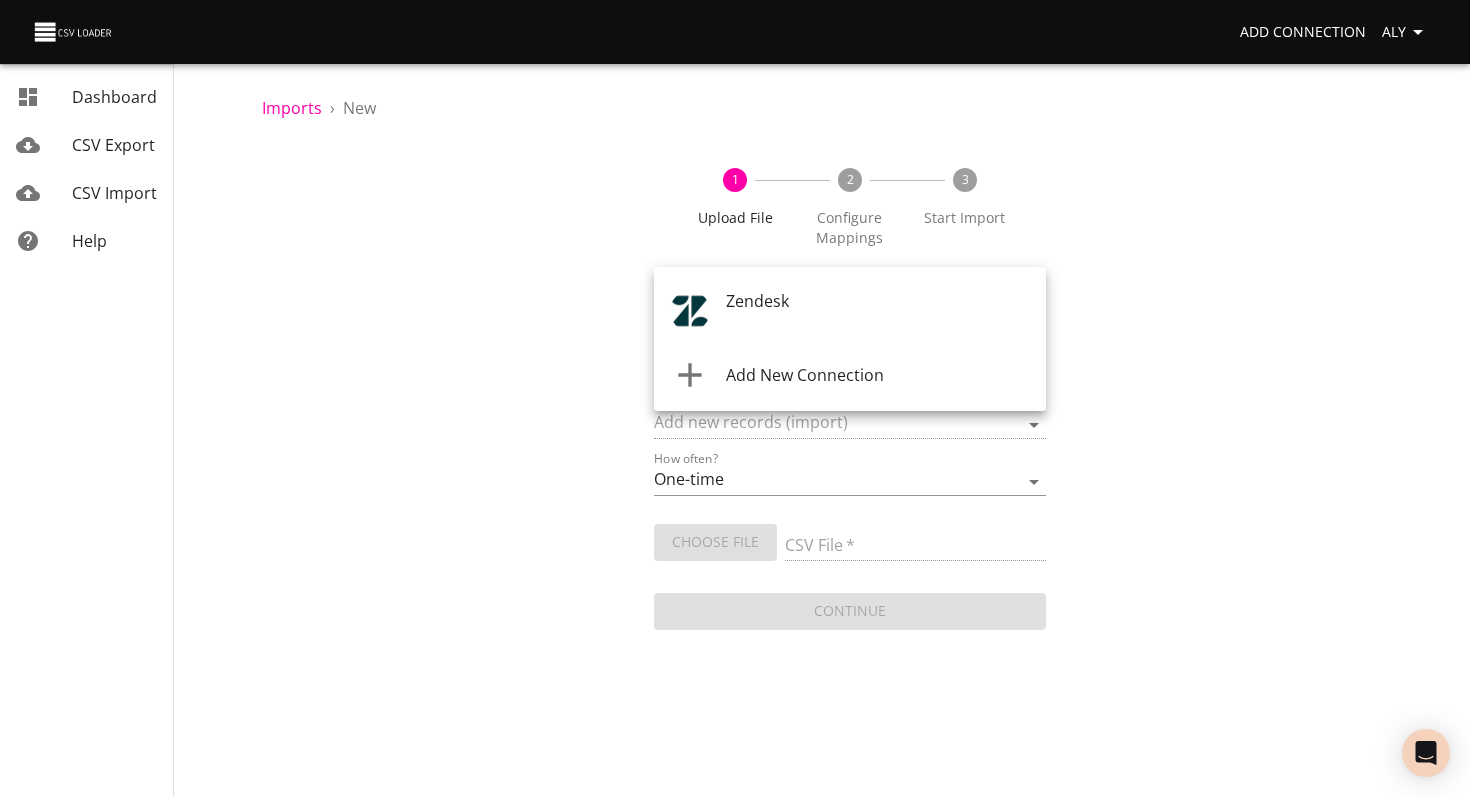 click on "Add Connection Aly Dashboard CSV Export CSV Import Help Imports › New 1 Upload File 2 Configure Mappings 3 Start Import Where are you importing? * ​ What are you importing? * What do you want to do? * Add new records (import) How often? One-time Auto import Choose File CSV File * Continue Dashboard CSV Export CSV Import Help Zendesk Add New Connection" at bounding box center [735, 398] 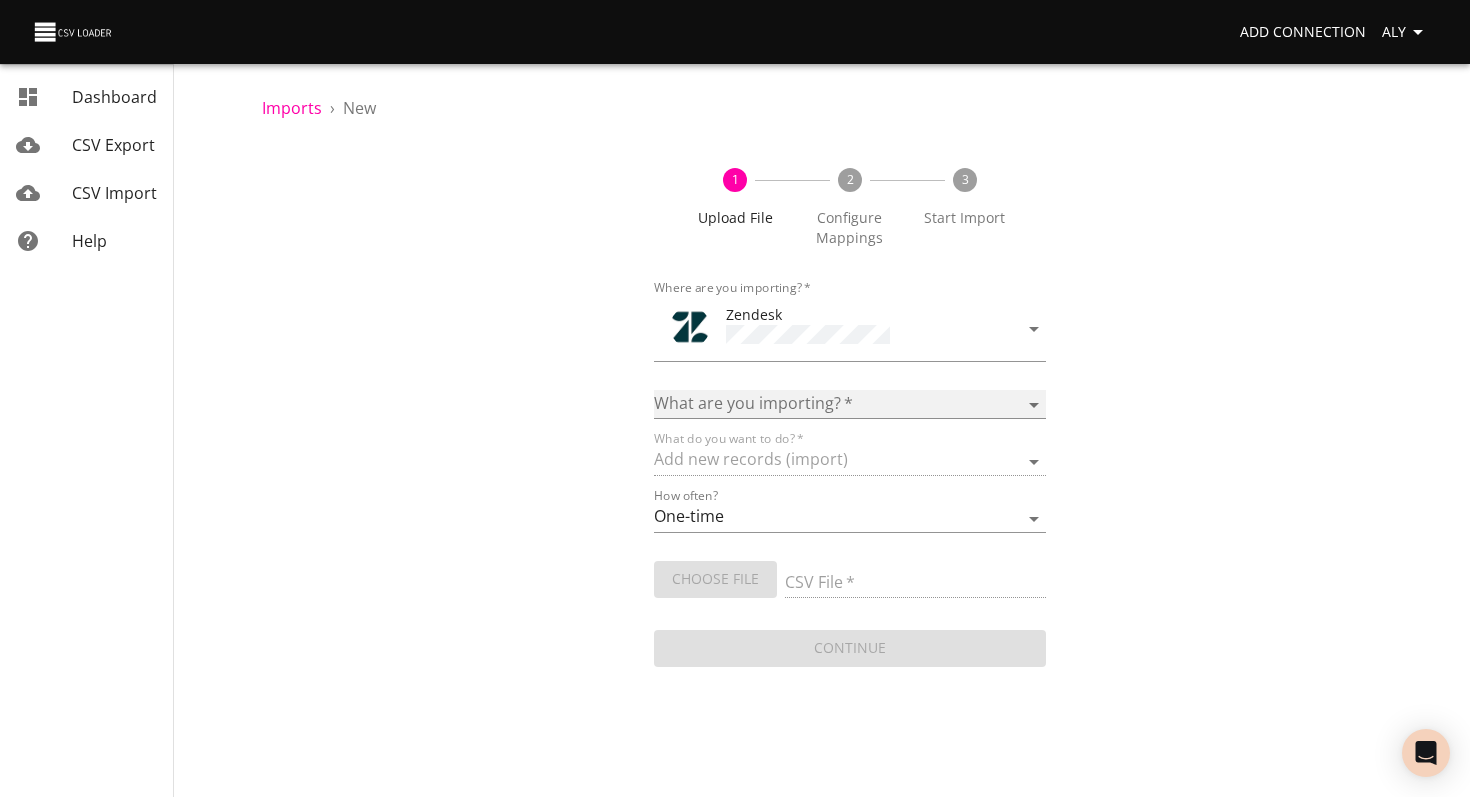 click on "Article categories Articles Comments Organizations Ticket forms Tickets Users" at bounding box center [850, 404] 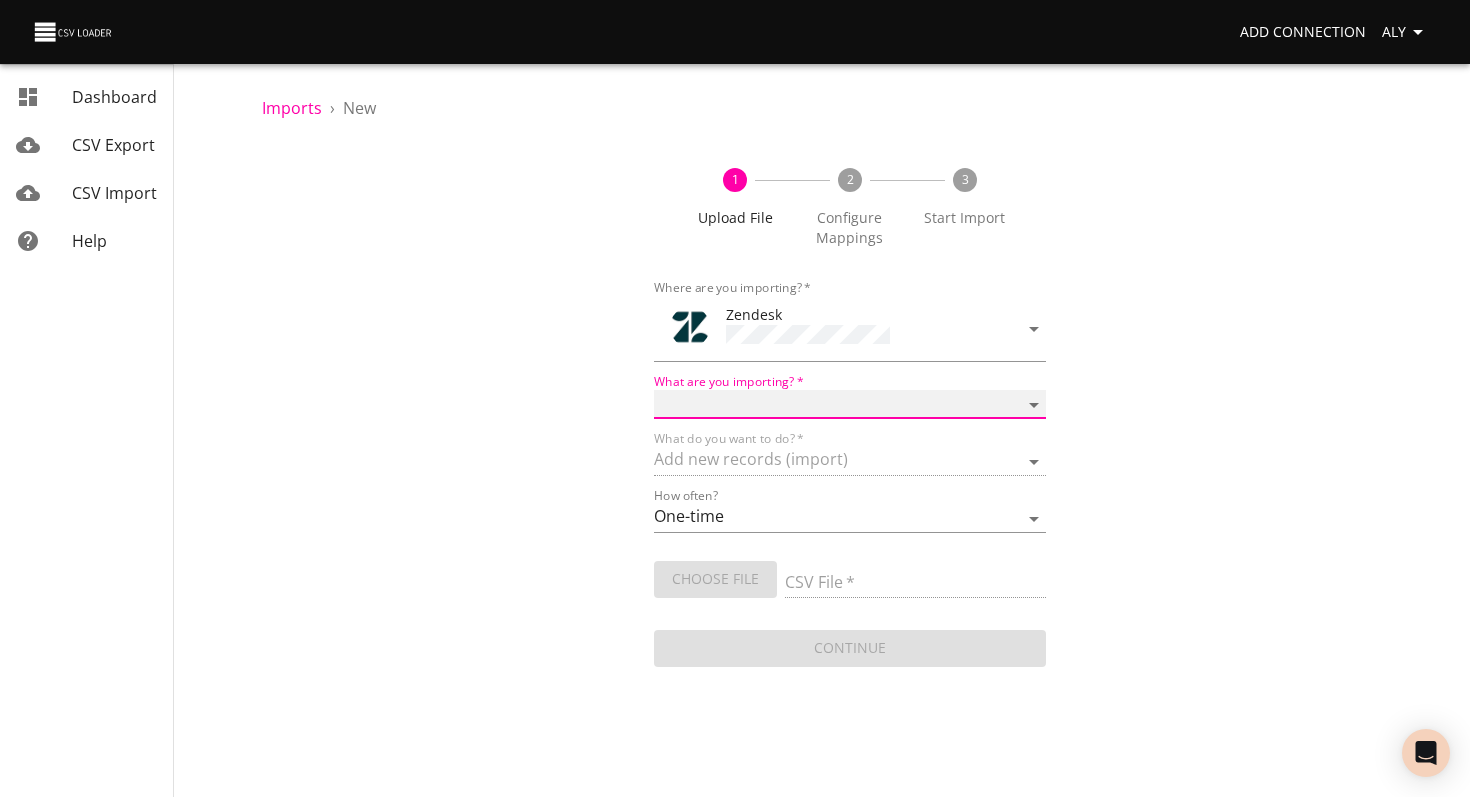 select on "tickets" 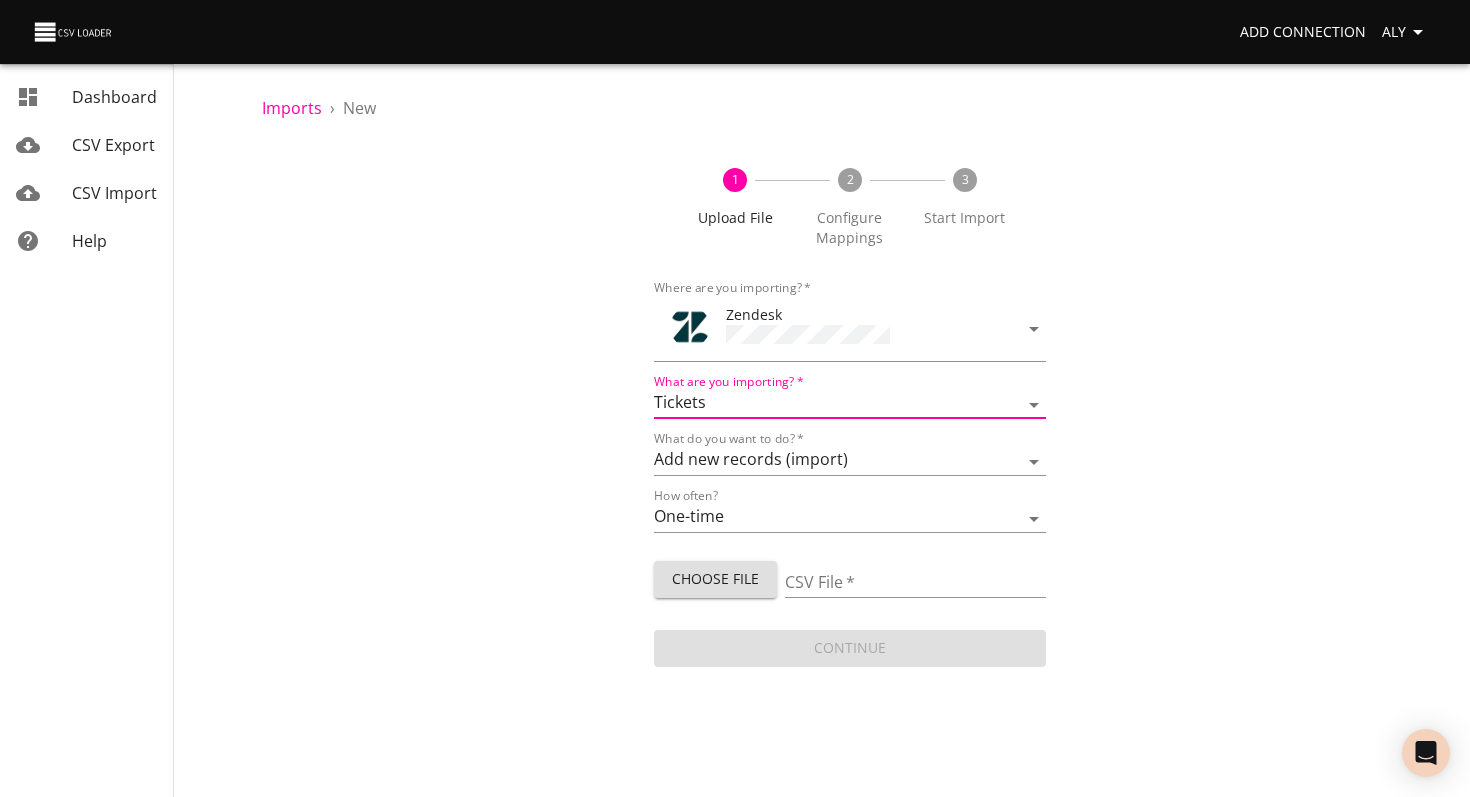 click on "Choose File" at bounding box center [715, 579] 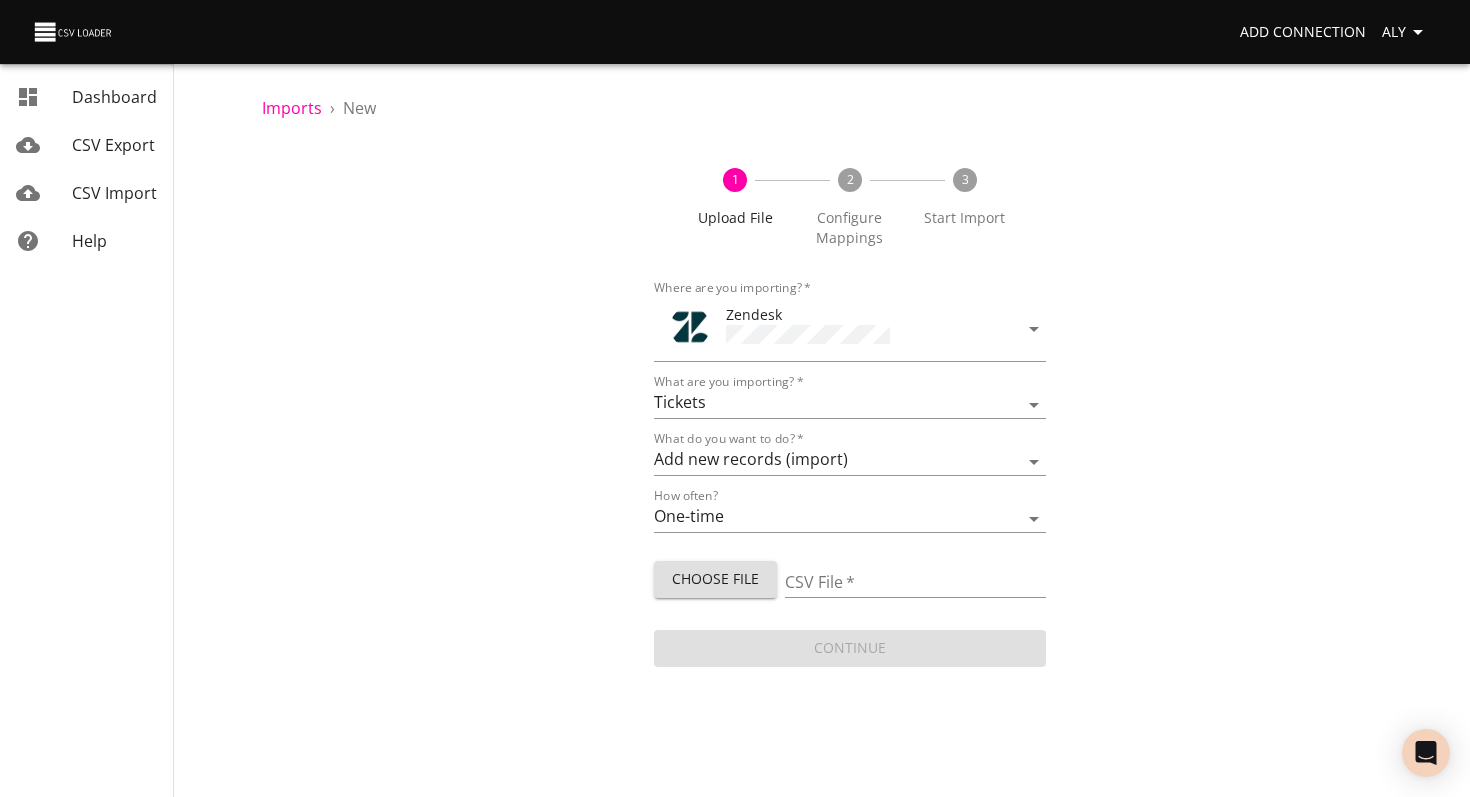 type on "ZD Ticket Upload CSV.csv" 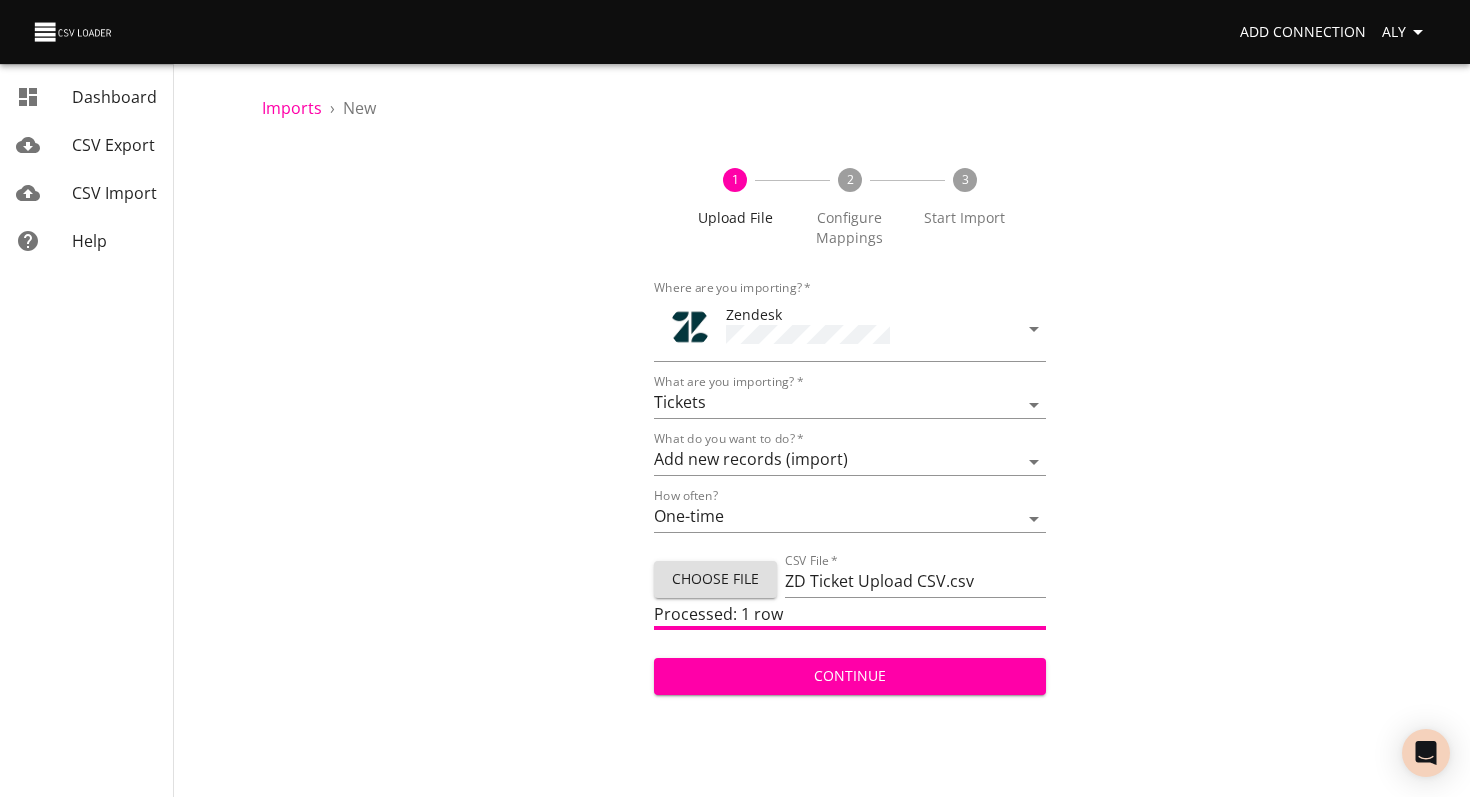 click on "Continue" at bounding box center [850, 676] 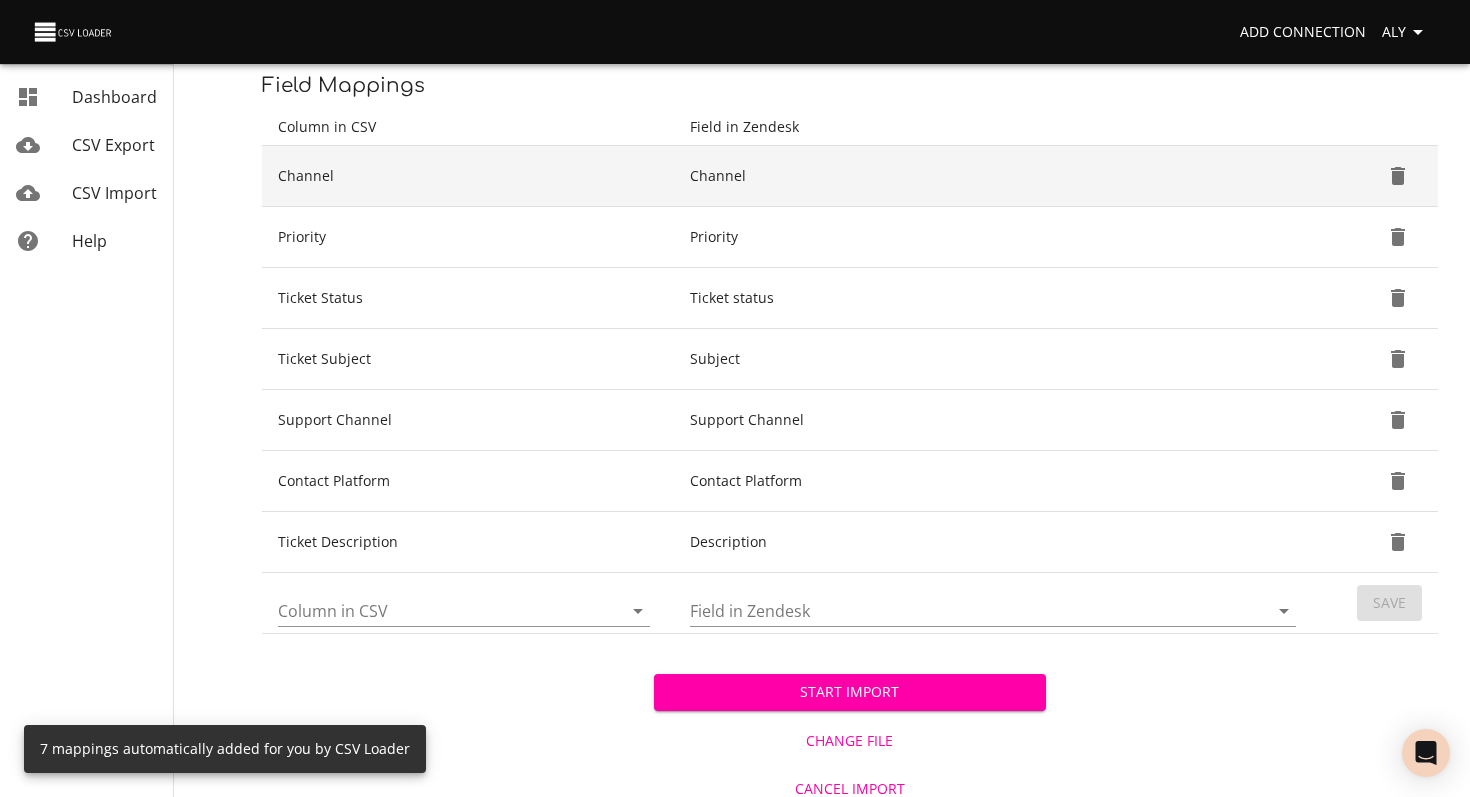 scroll, scrollTop: 296, scrollLeft: 0, axis: vertical 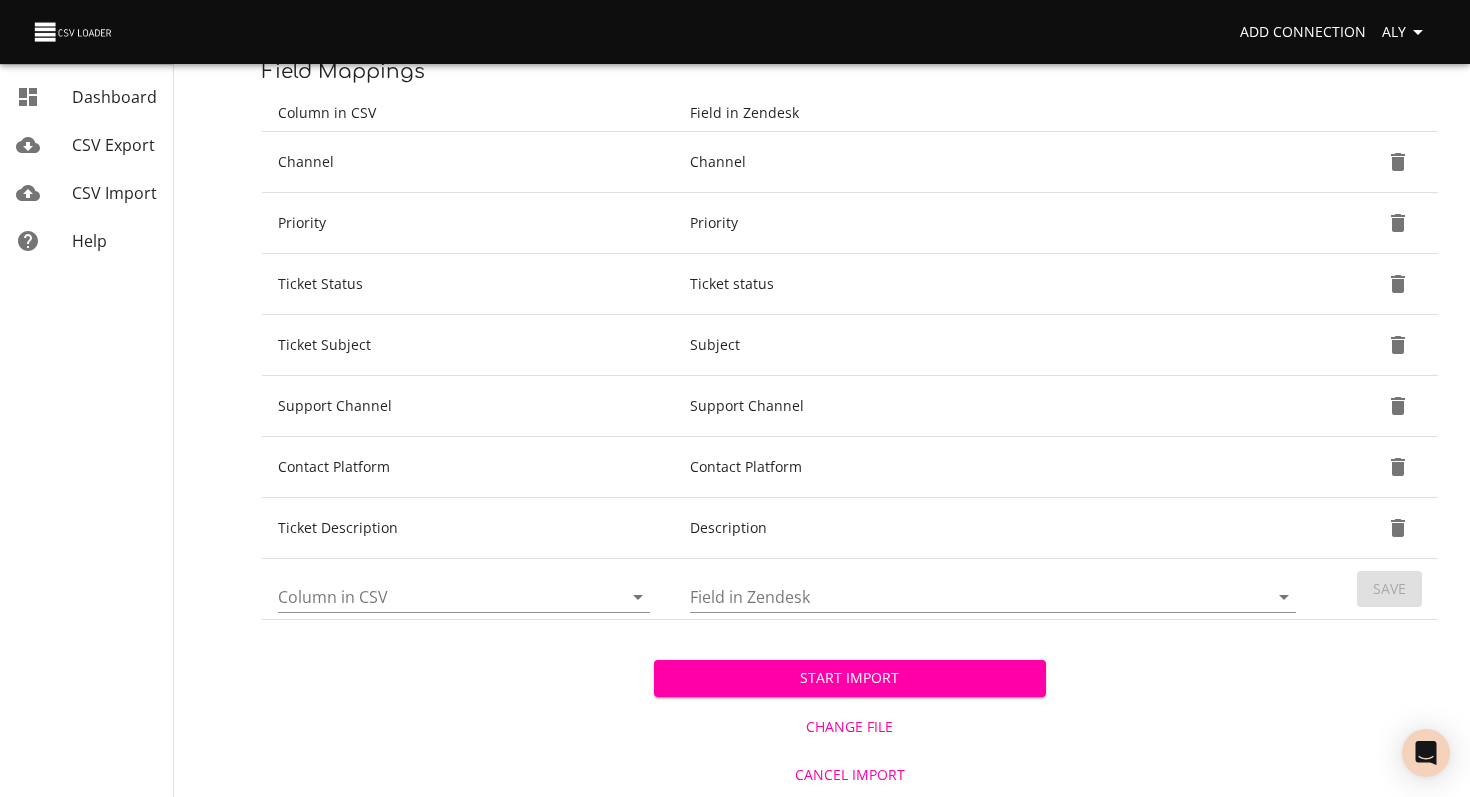 click on "Column in CSV" at bounding box center [433, 596] 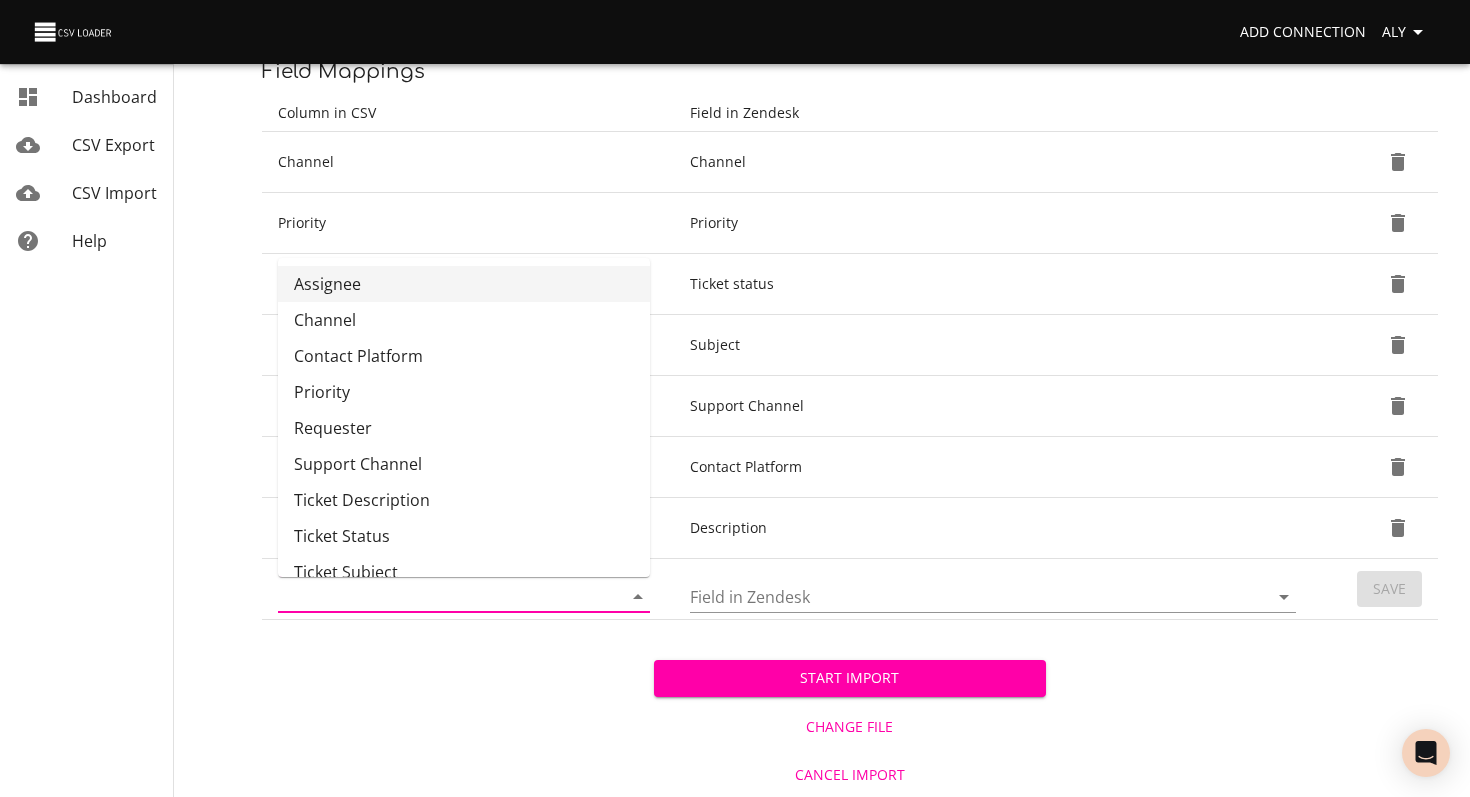 click on "Assignee" at bounding box center (464, 284) 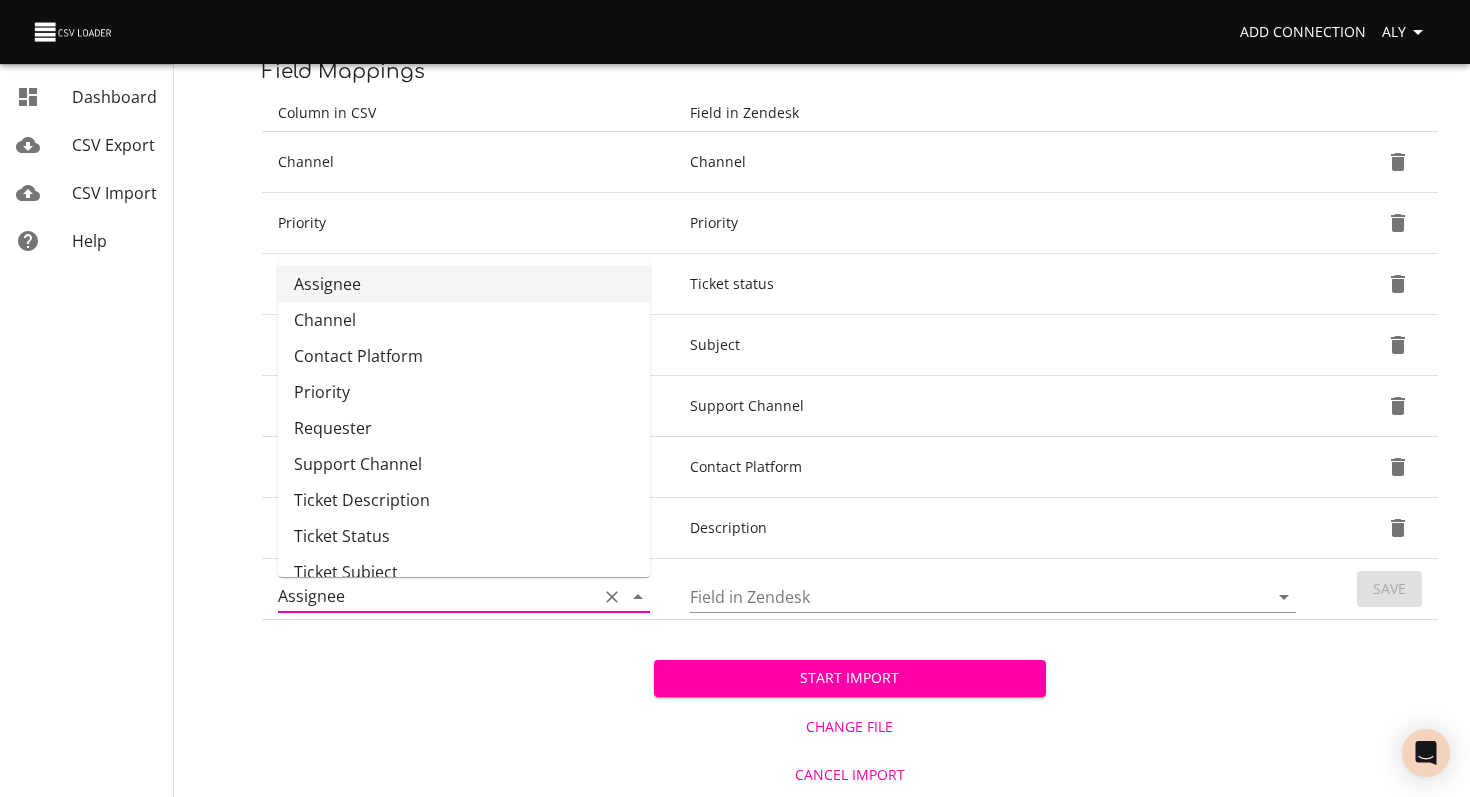 click on "Assignee" at bounding box center [464, 284] 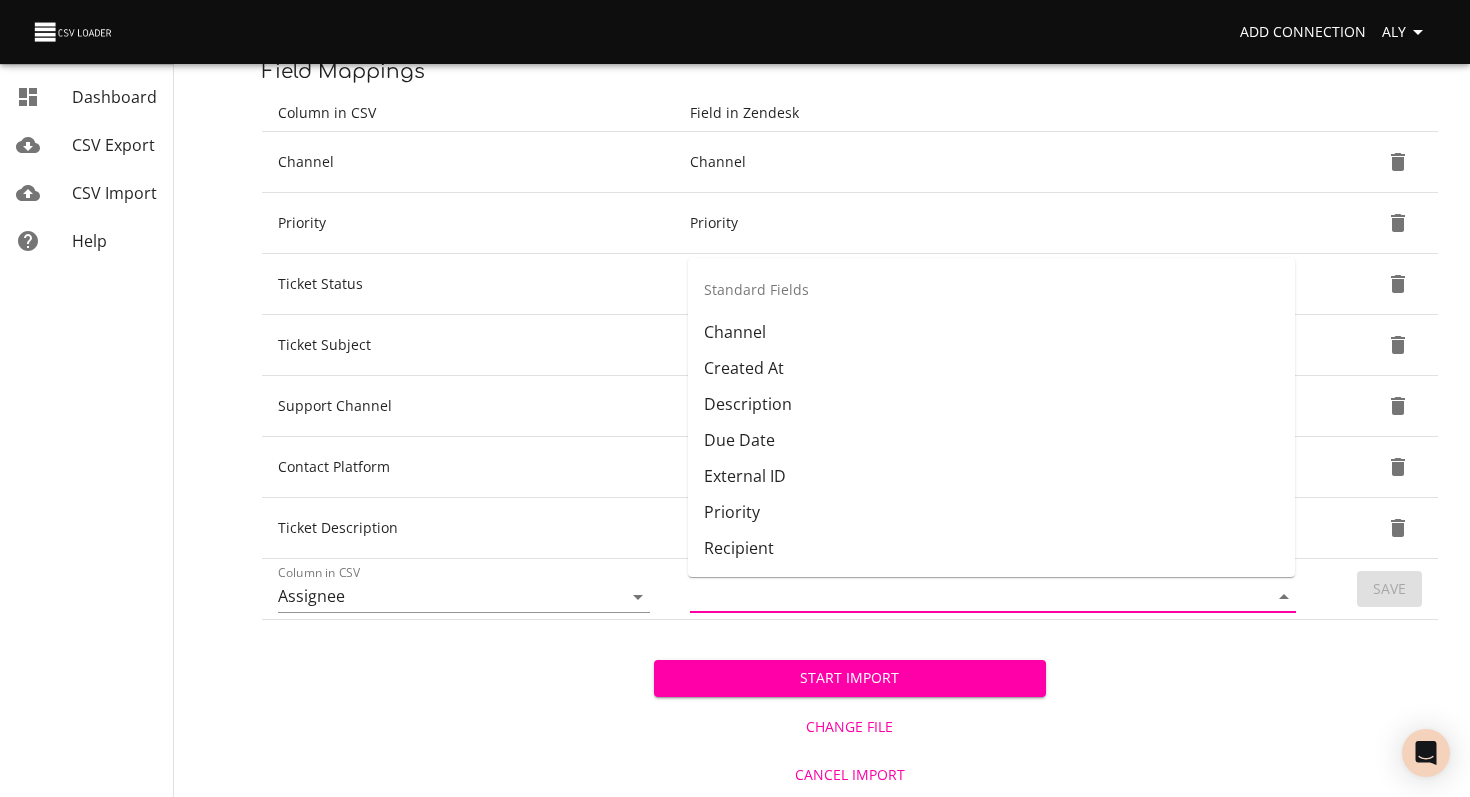 click on "Field in Zendesk" at bounding box center (962, 596) 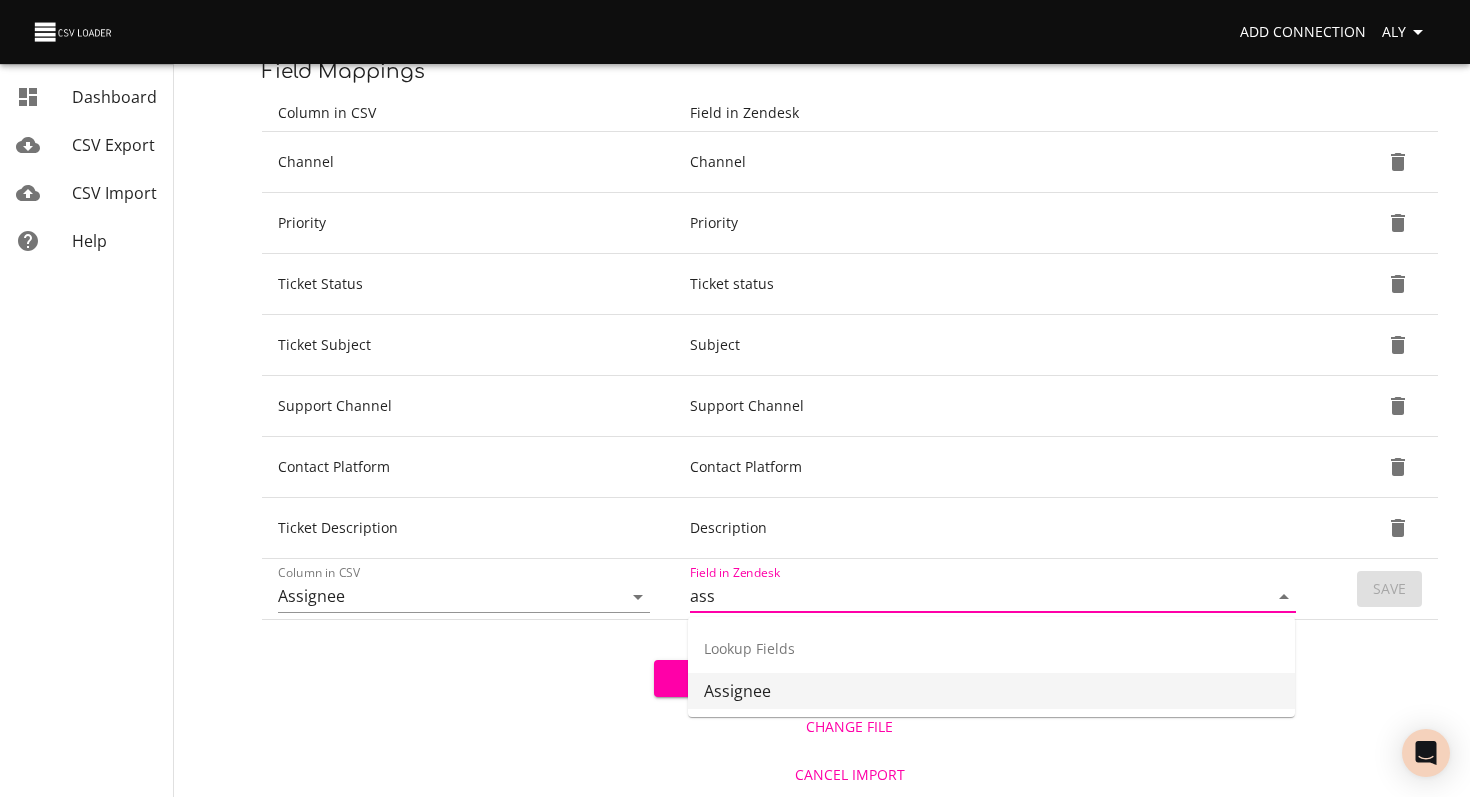 click on "Assignee" at bounding box center (991, 691) 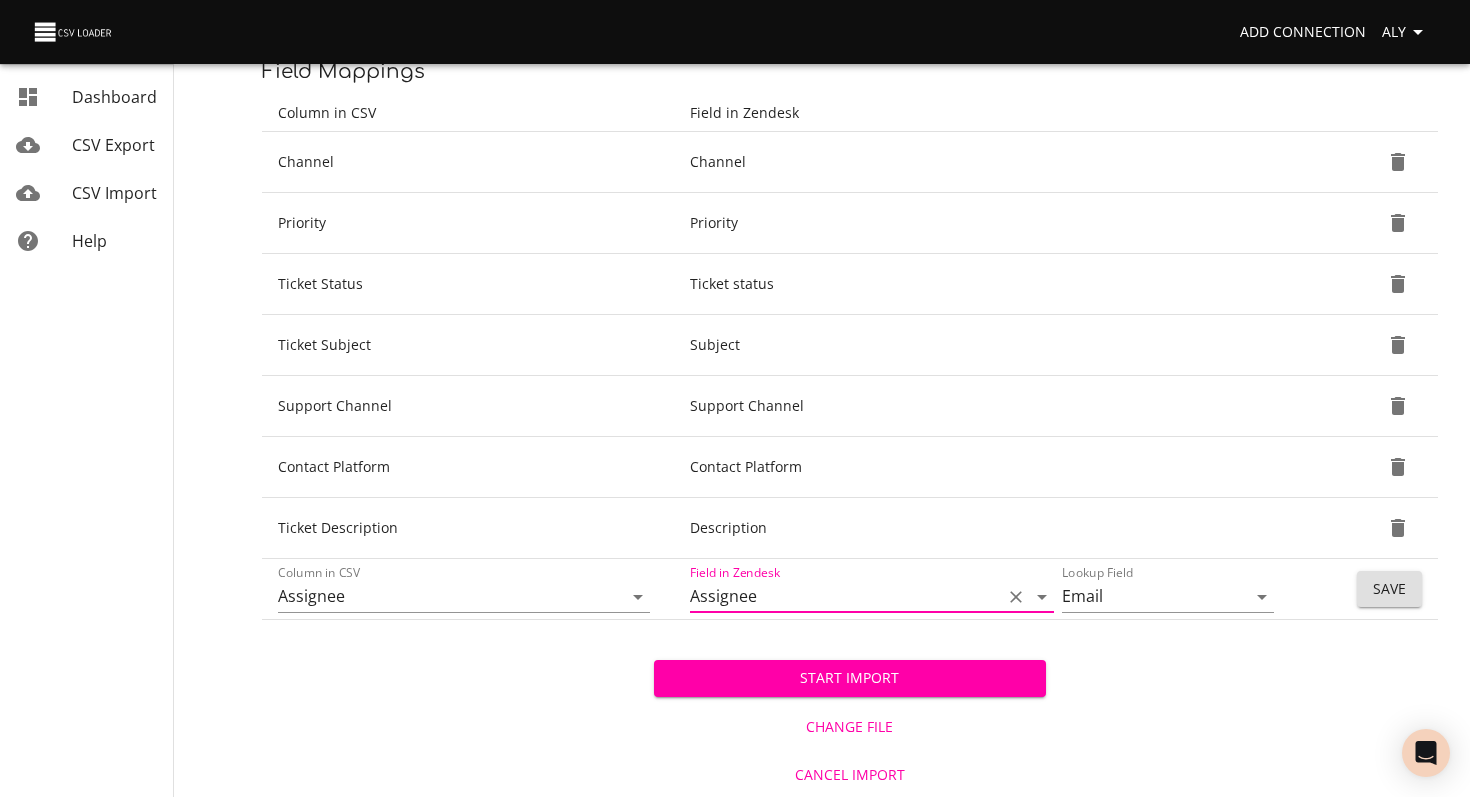 type on "Assignee" 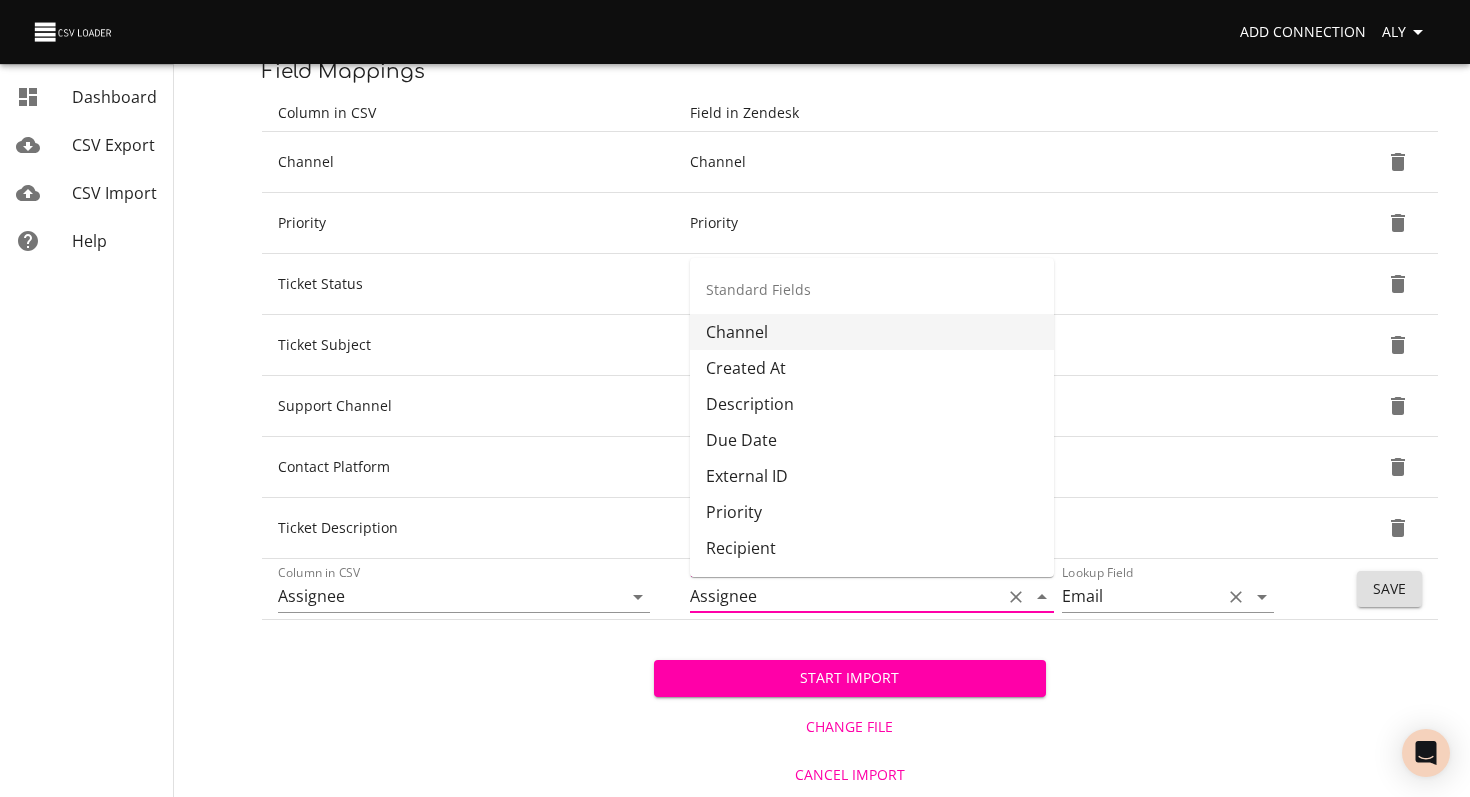 click on "Email" at bounding box center [1137, 596] 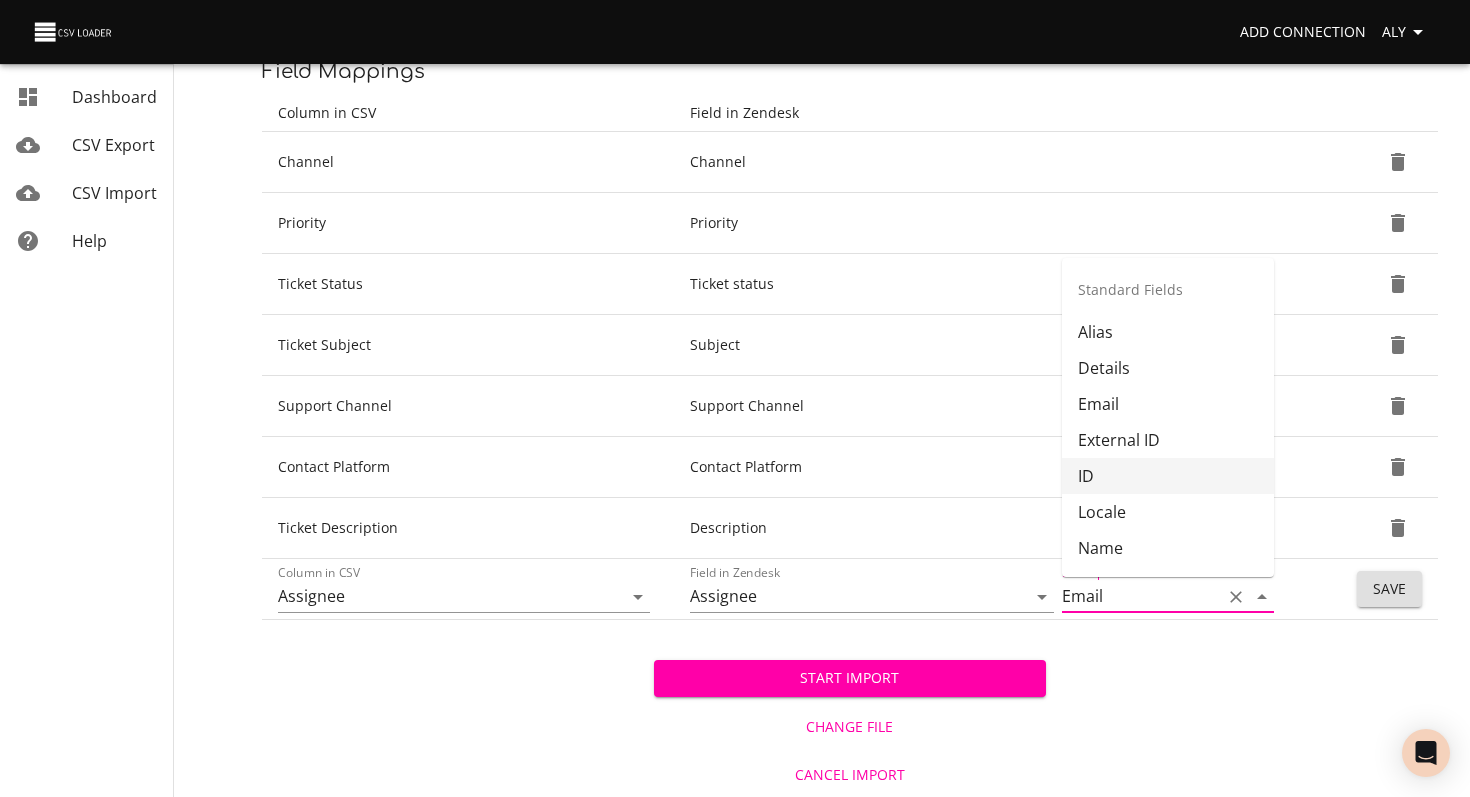 click on "ID" at bounding box center [1168, 476] 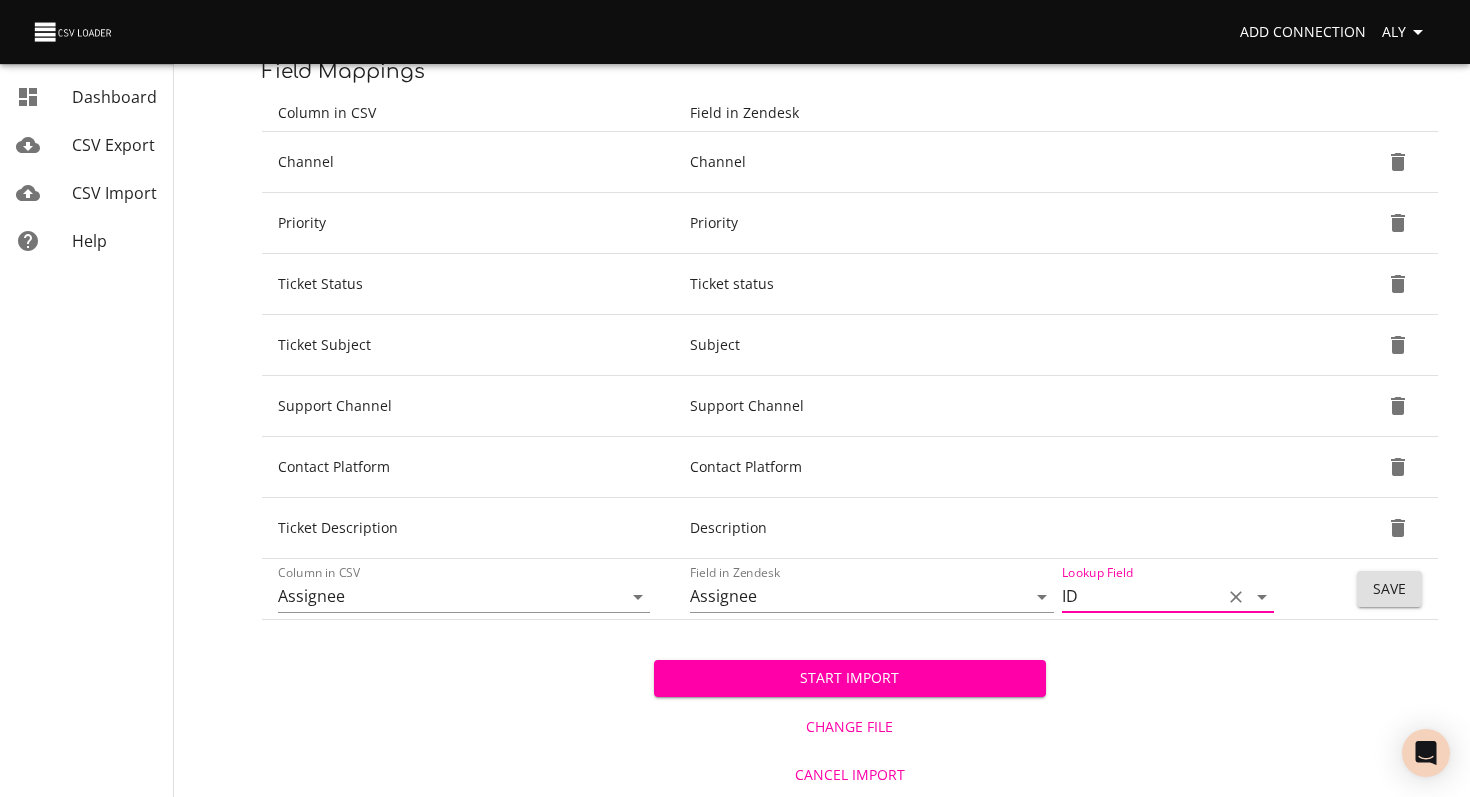 click on "Save" at bounding box center [1389, 589] 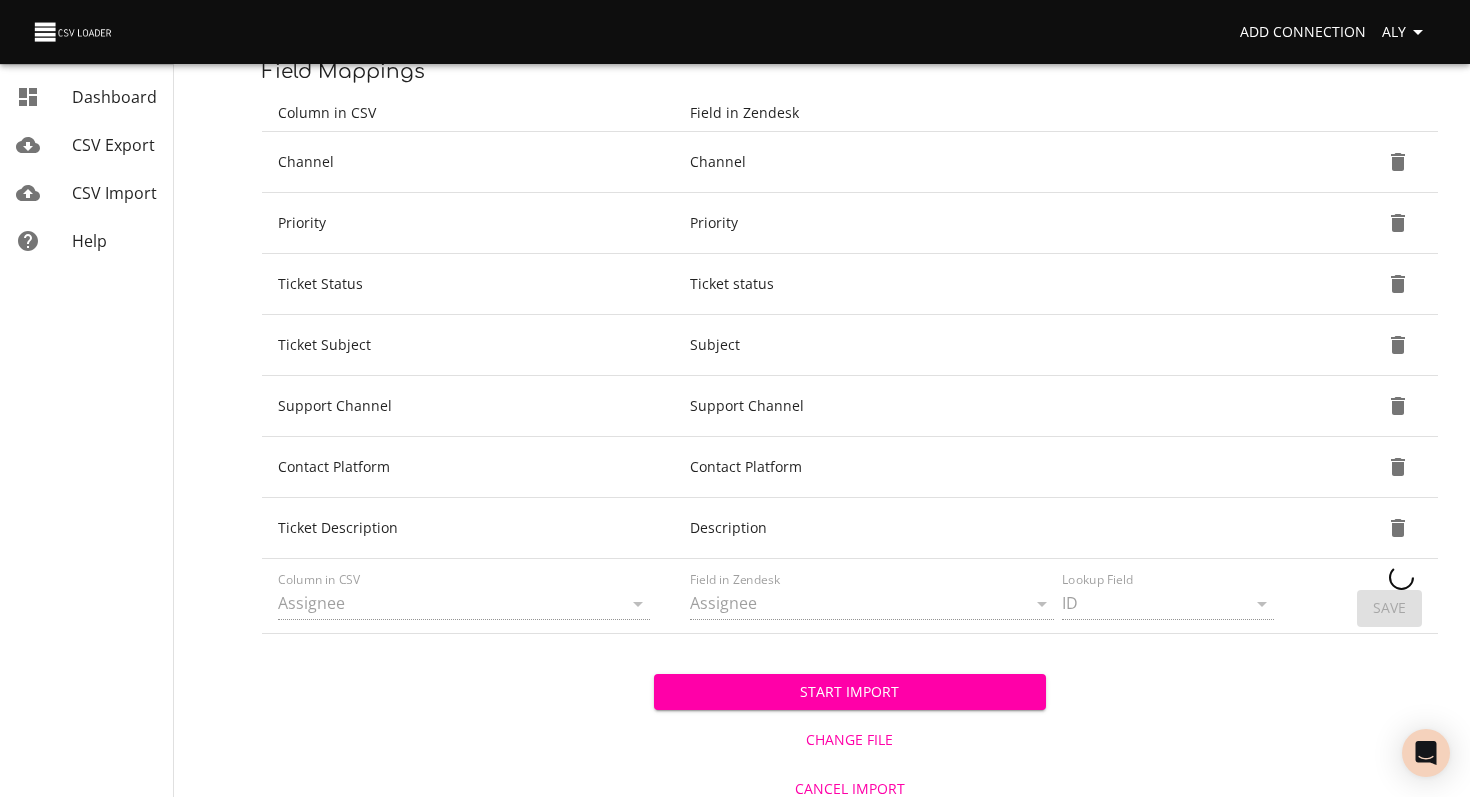 type 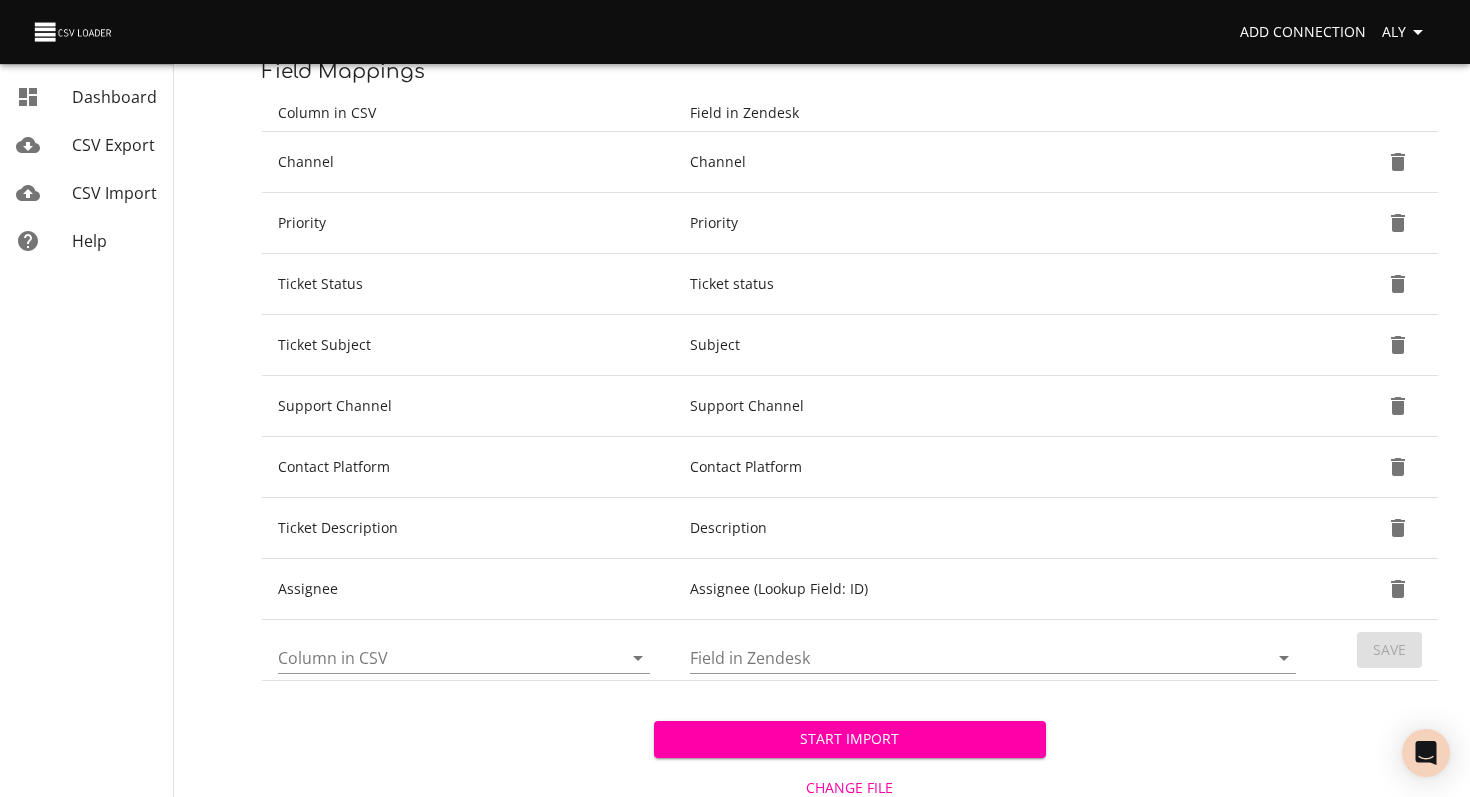 click on "Column in CSV" at bounding box center (433, 657) 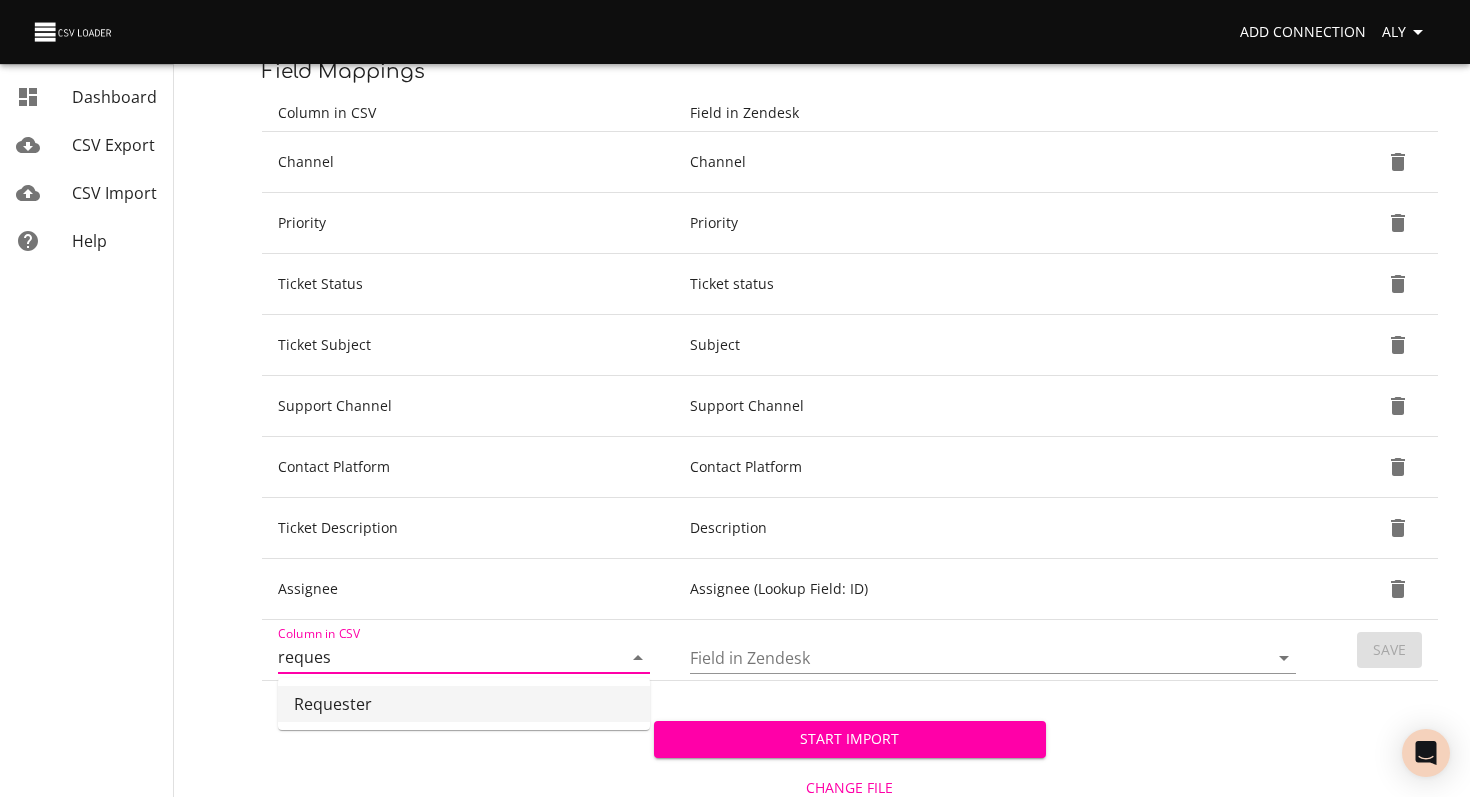 click on "Requester" at bounding box center (464, 704) 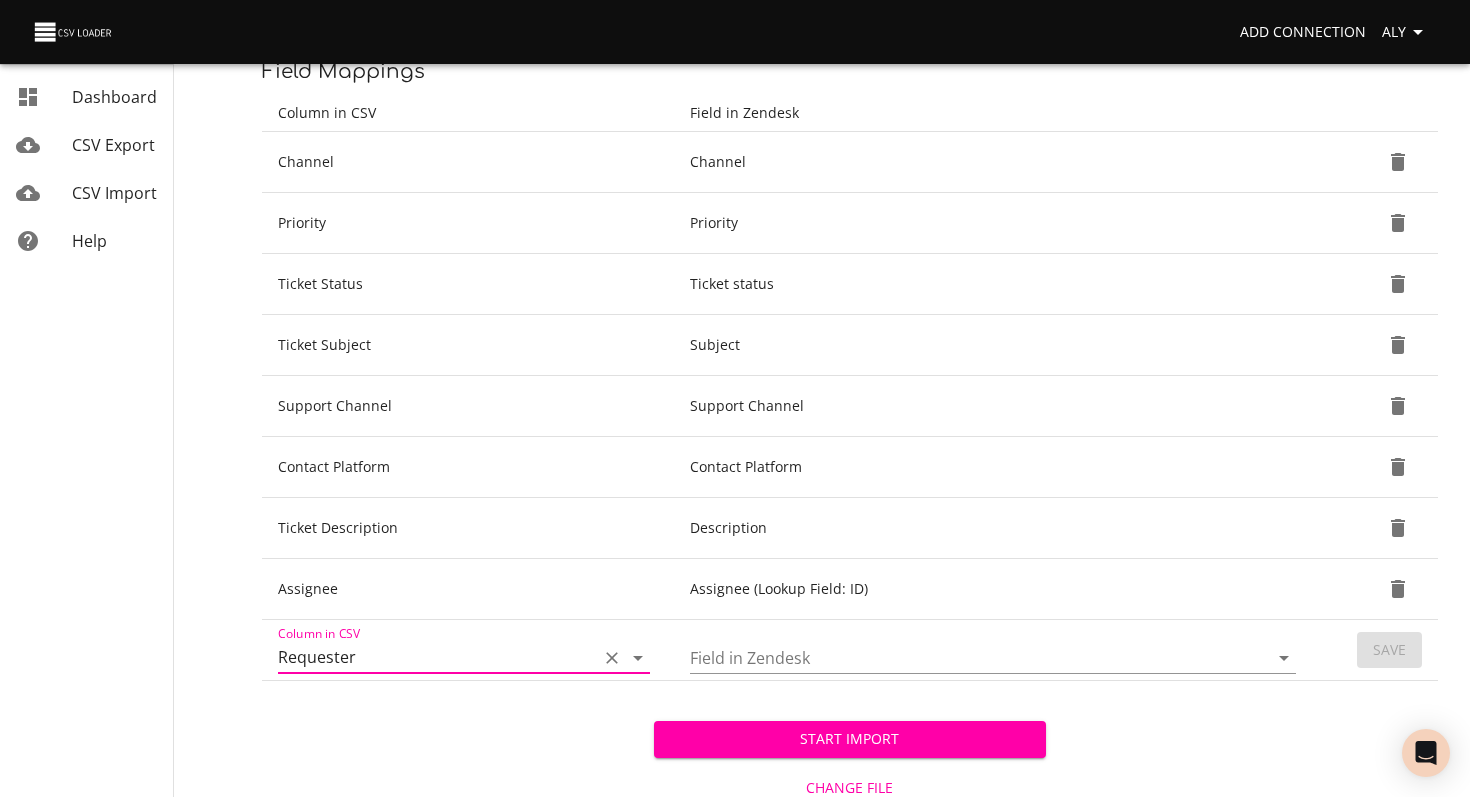 type on "Requester" 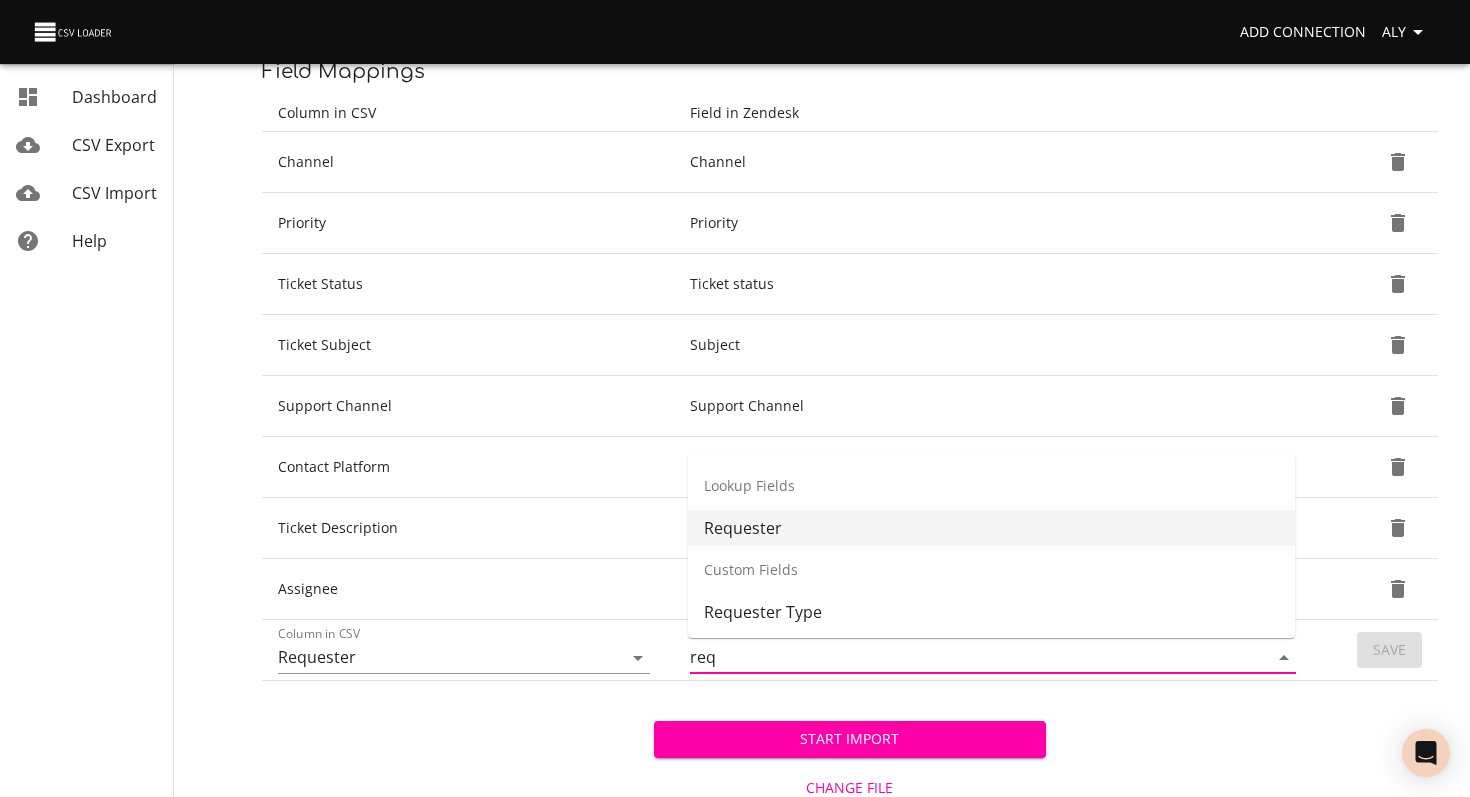 click on "Requester" at bounding box center (991, 528) 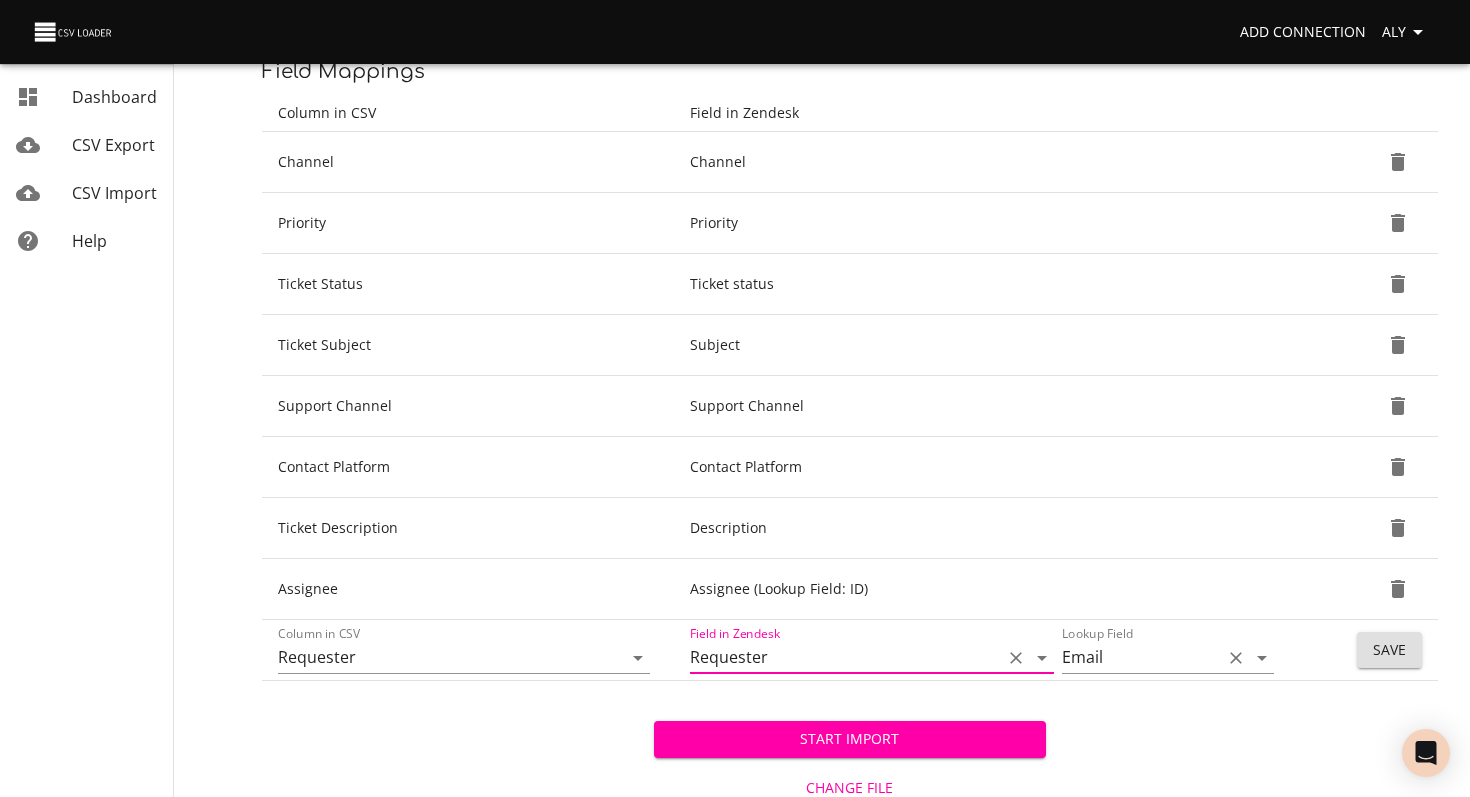 type on "Requester" 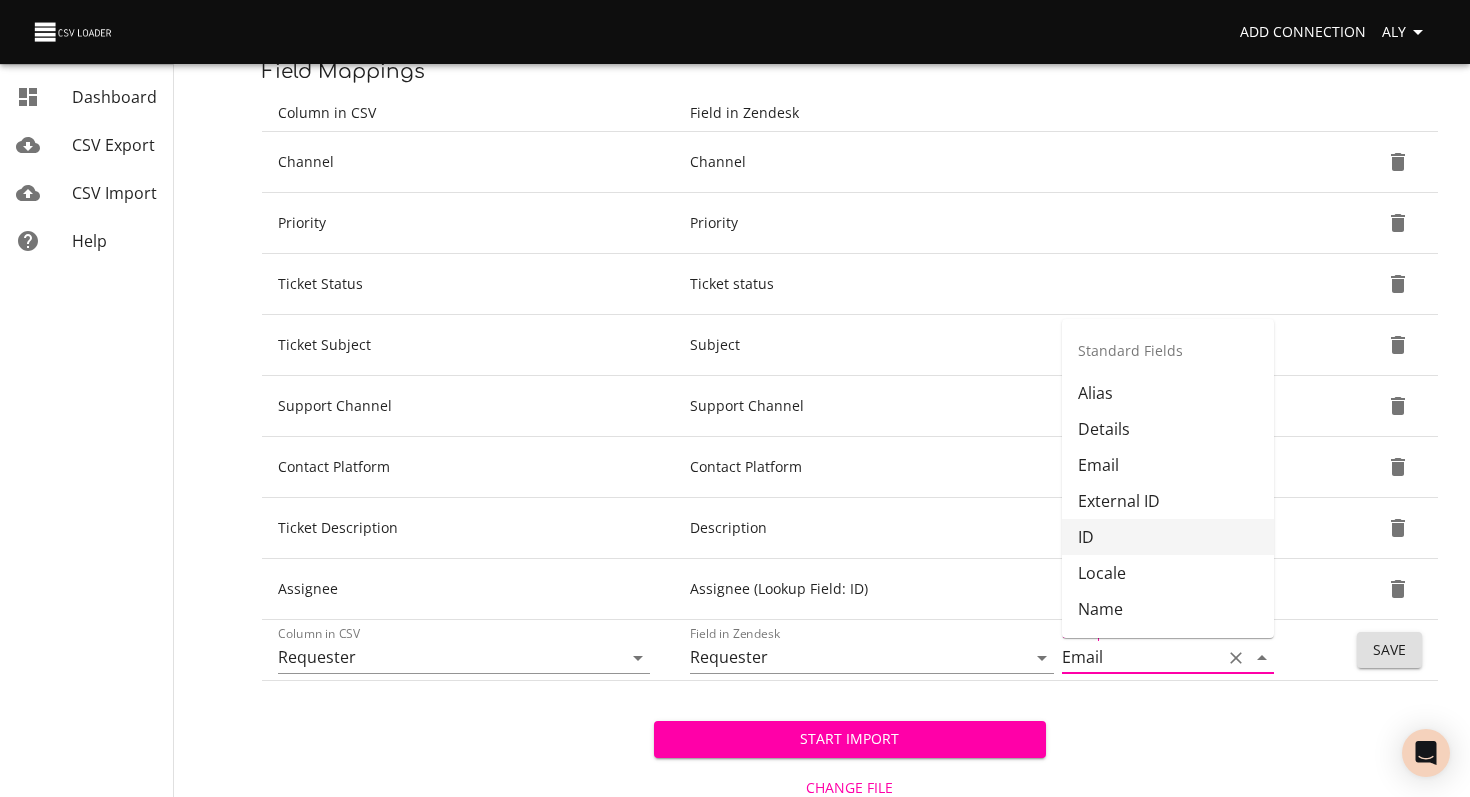 click on "ID" at bounding box center [1168, 537] 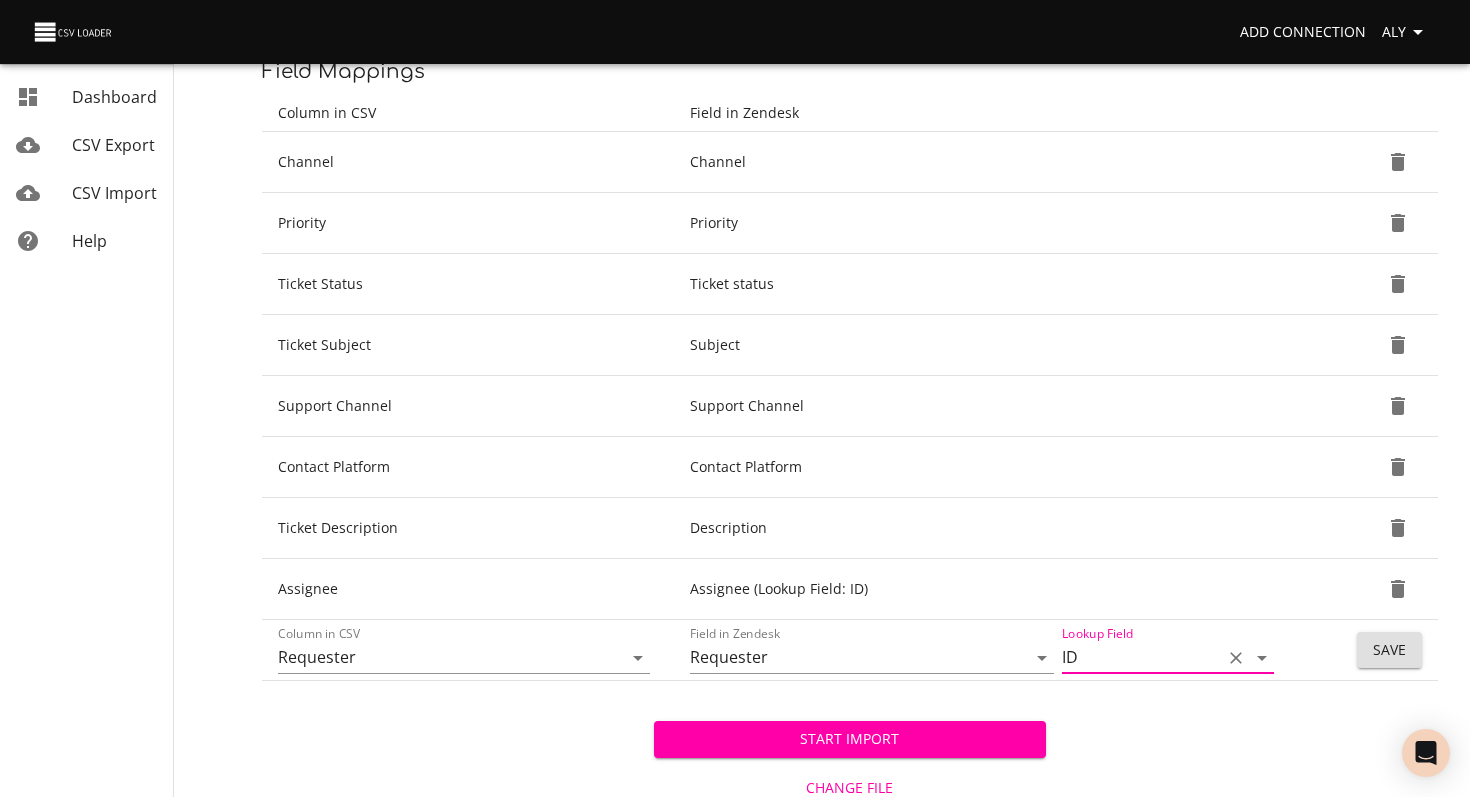 click on "Save" at bounding box center (1389, 650) 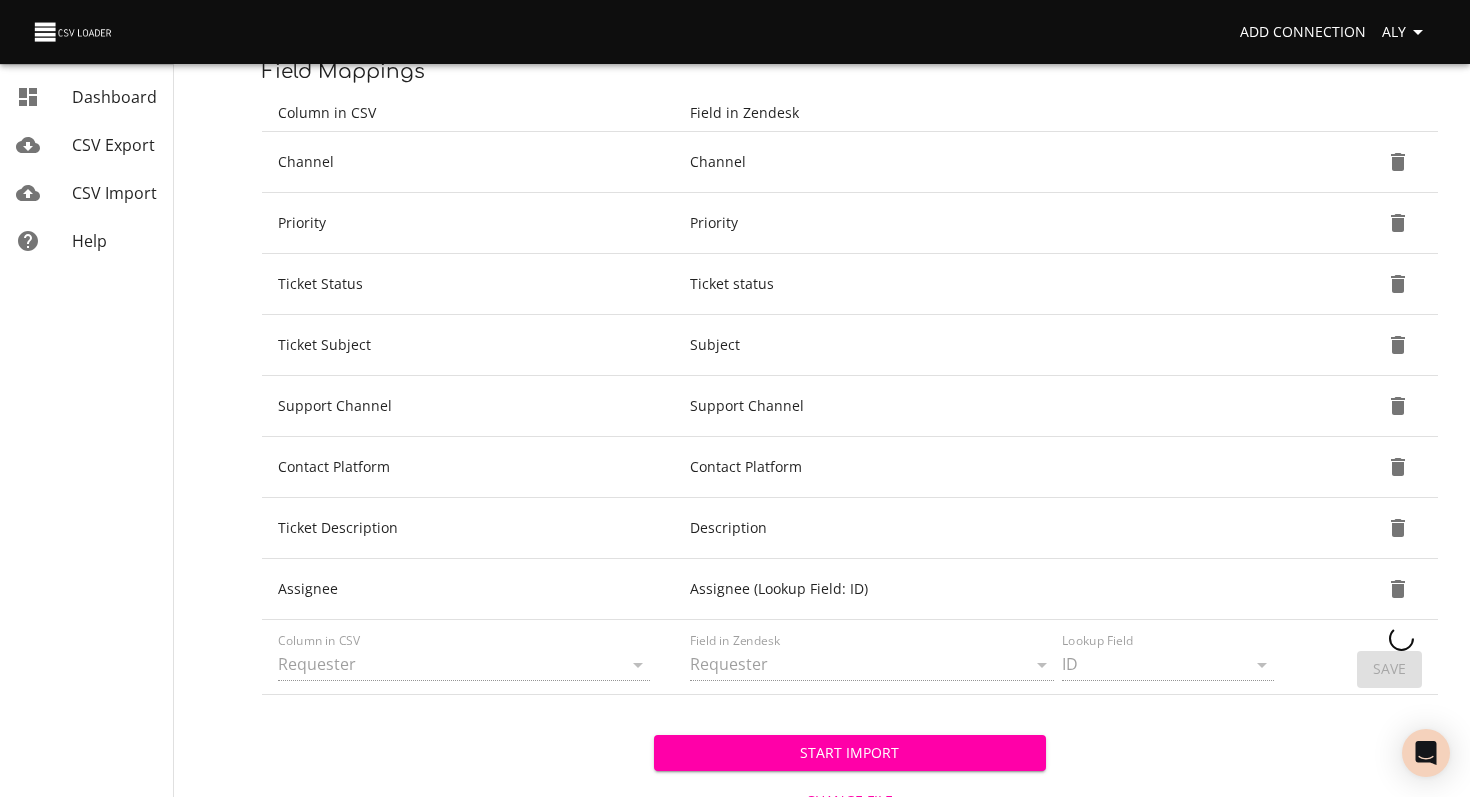 type 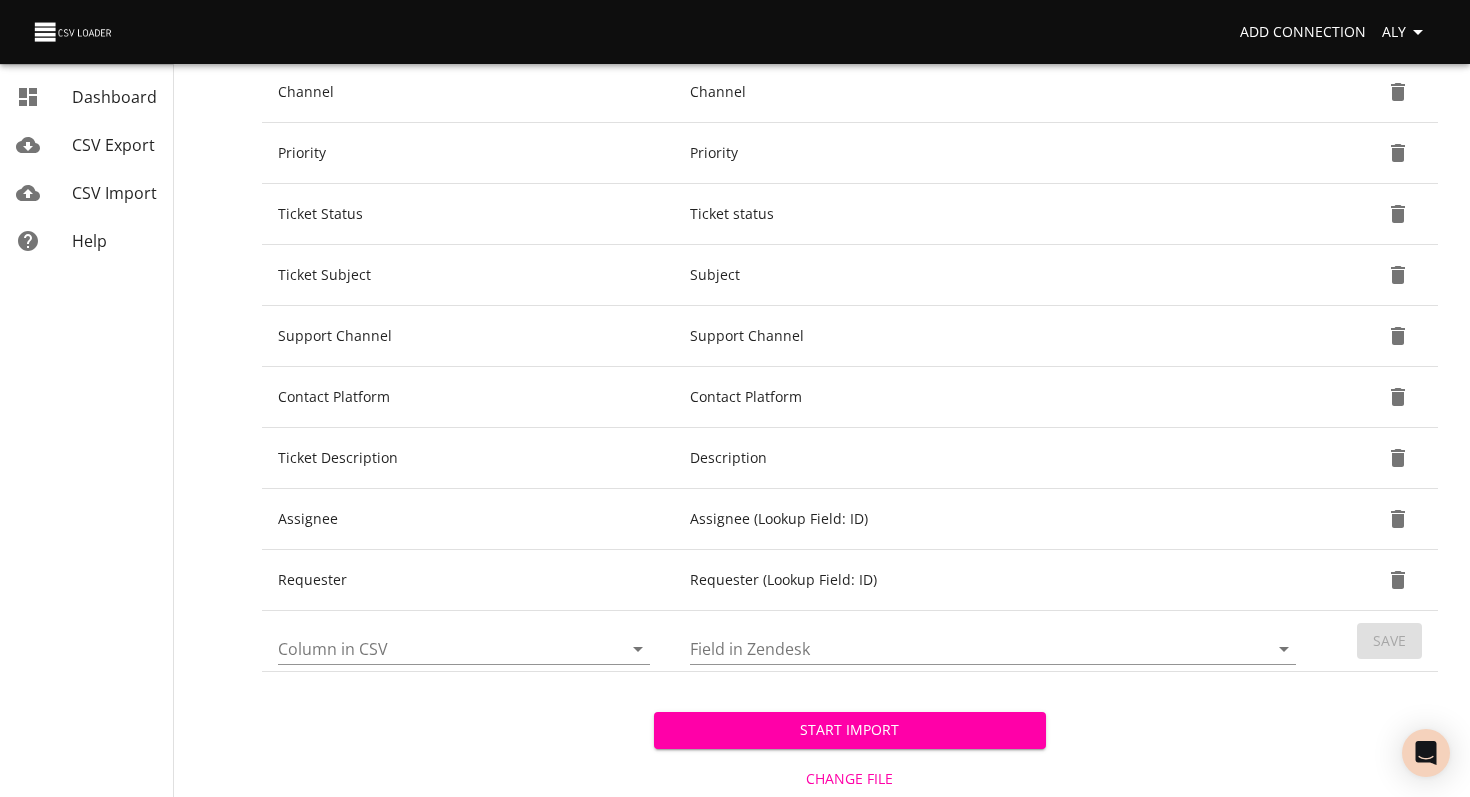 scroll, scrollTop: 418, scrollLeft: 0, axis: vertical 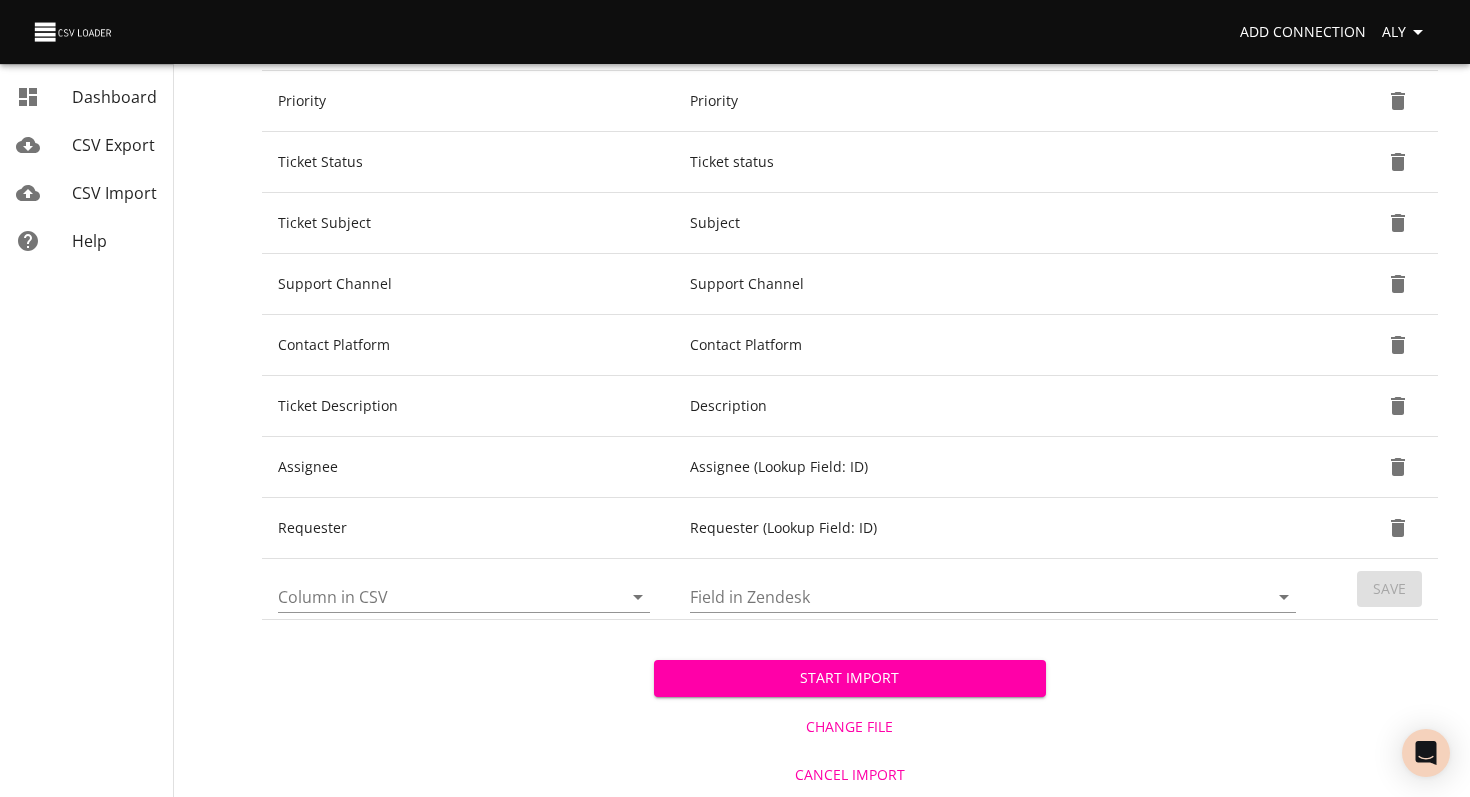 click on "Start Import" at bounding box center [850, 678] 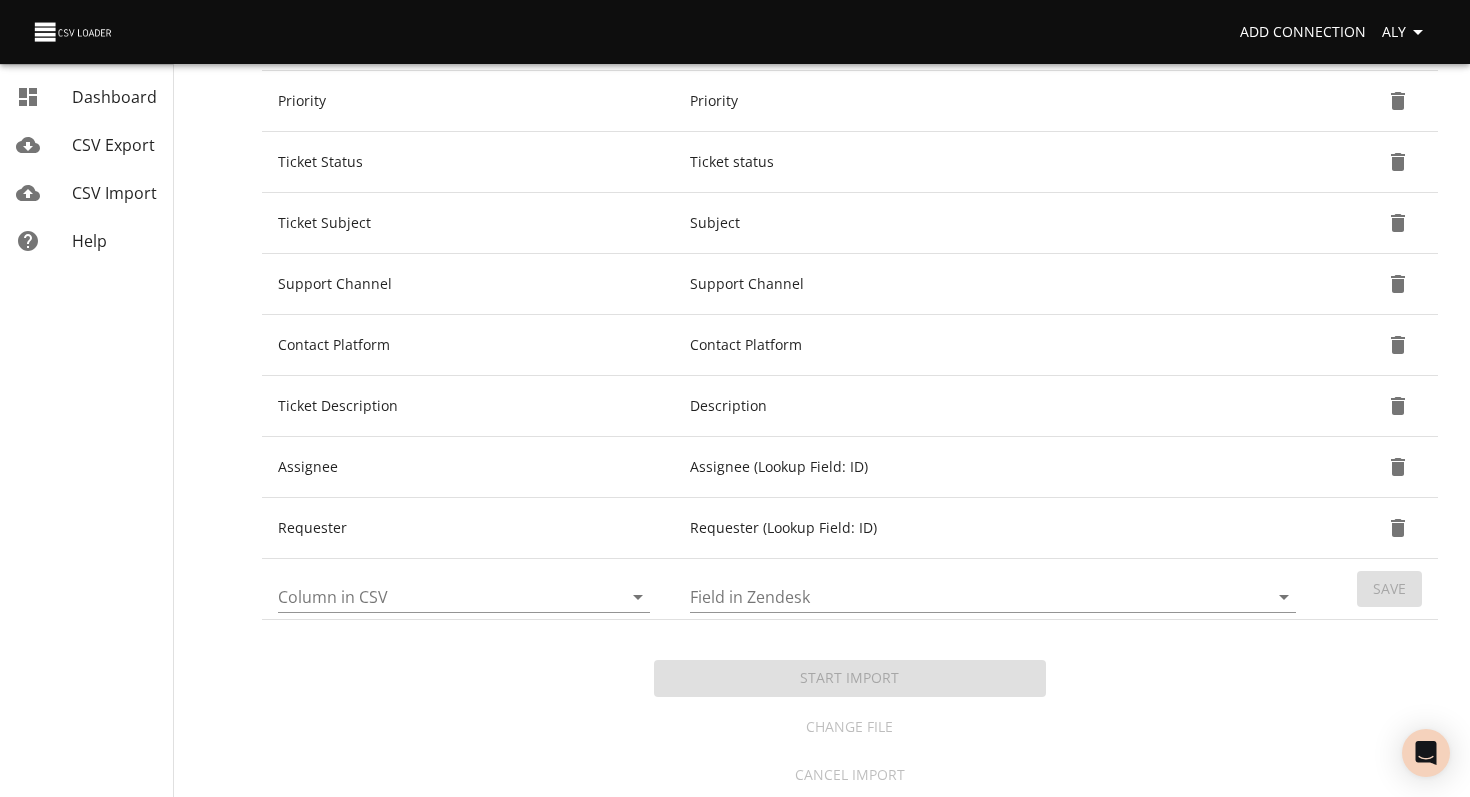 scroll, scrollTop: 0, scrollLeft: 0, axis: both 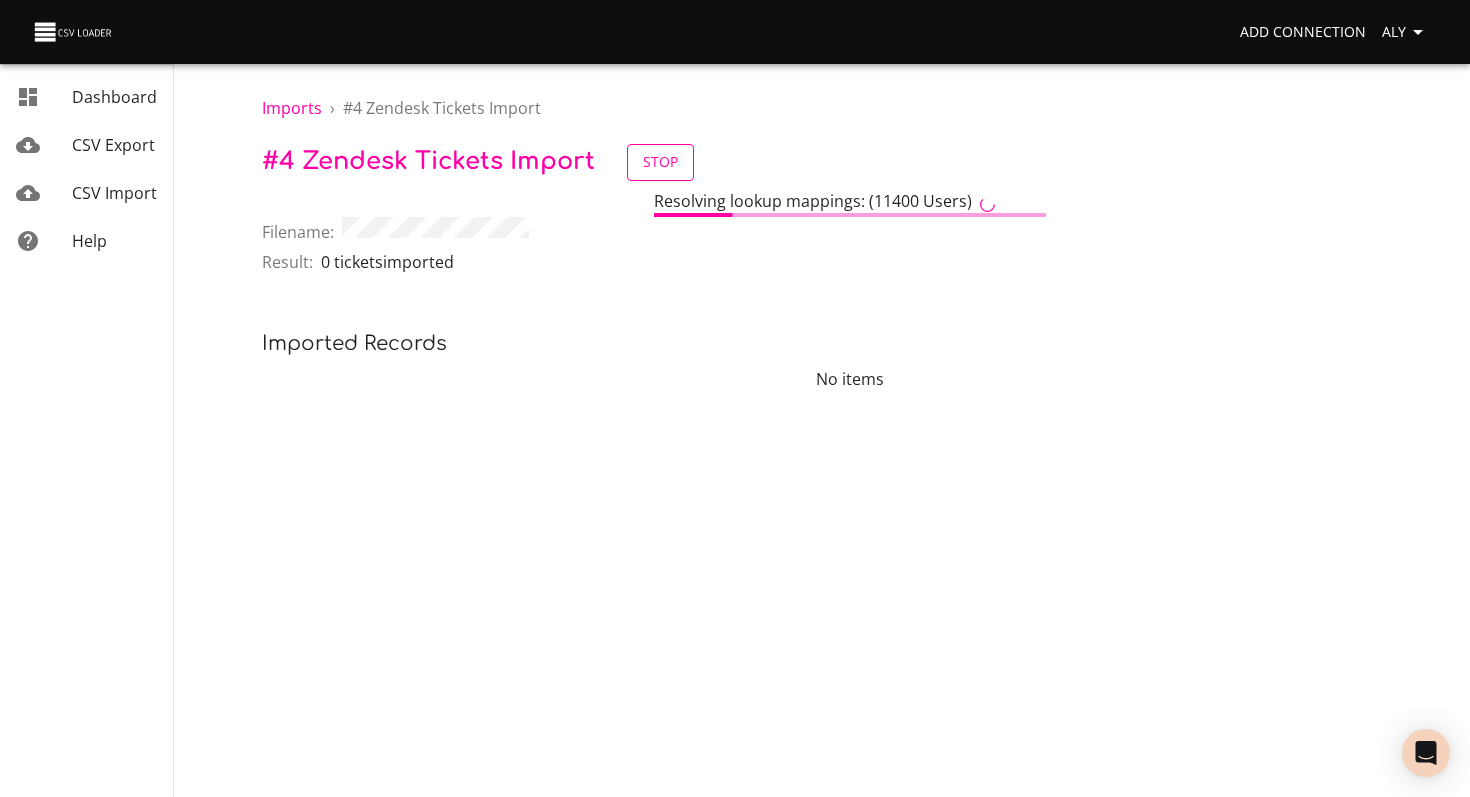 click on "Stop" at bounding box center (660, 162) 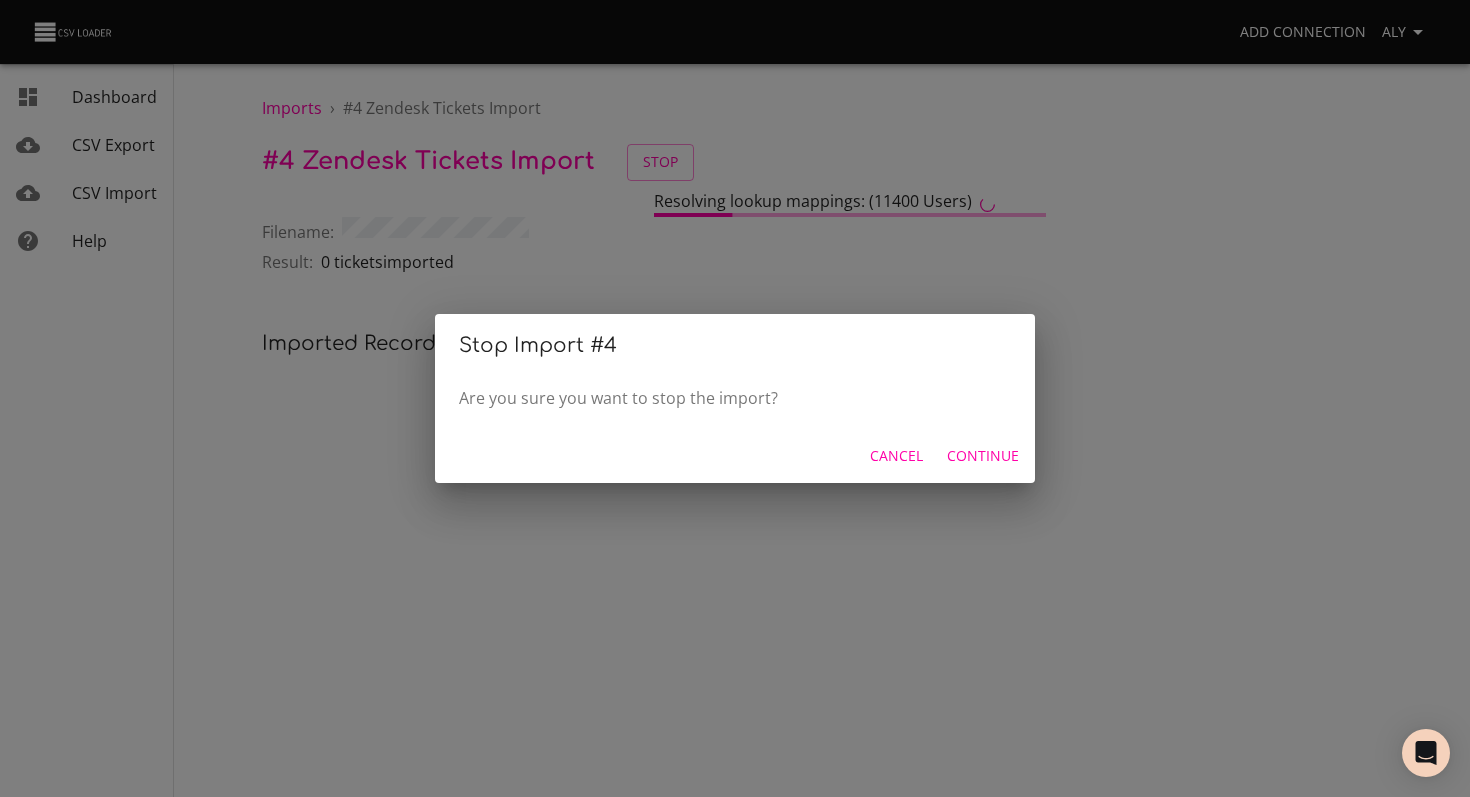 click on "Continue" at bounding box center [983, 456] 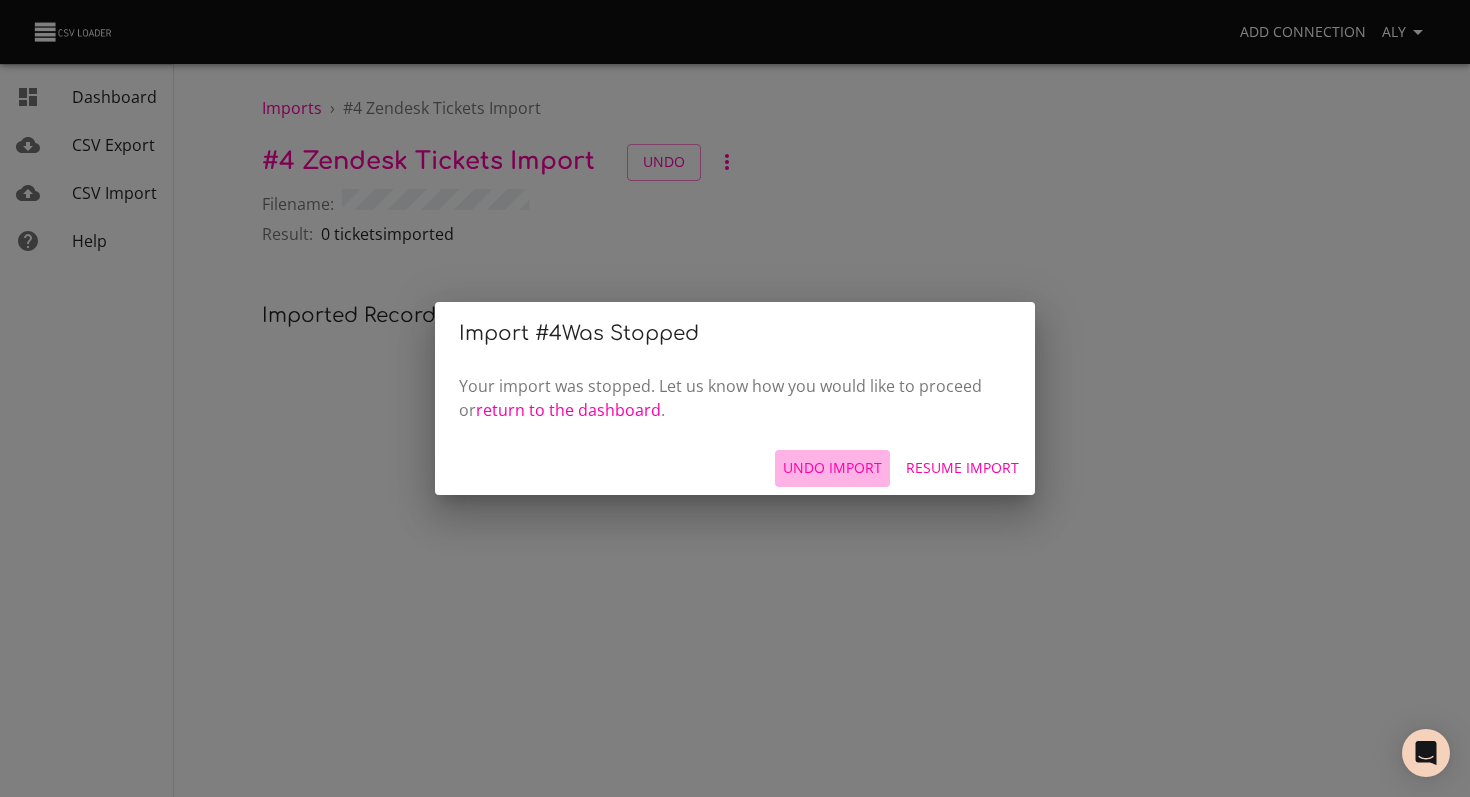 click on "Undo Import" at bounding box center [832, 468] 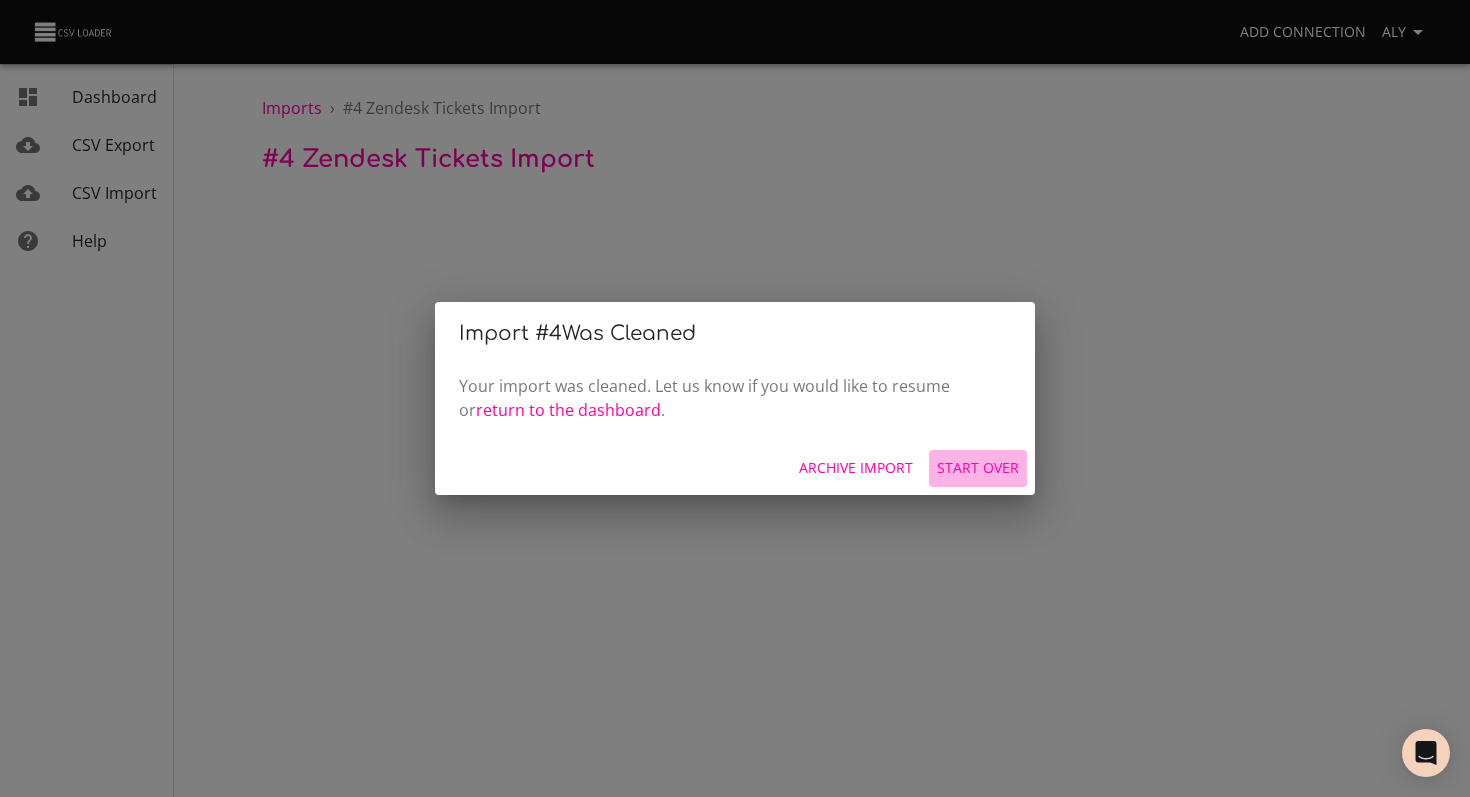 click on "Start Over" at bounding box center [978, 468] 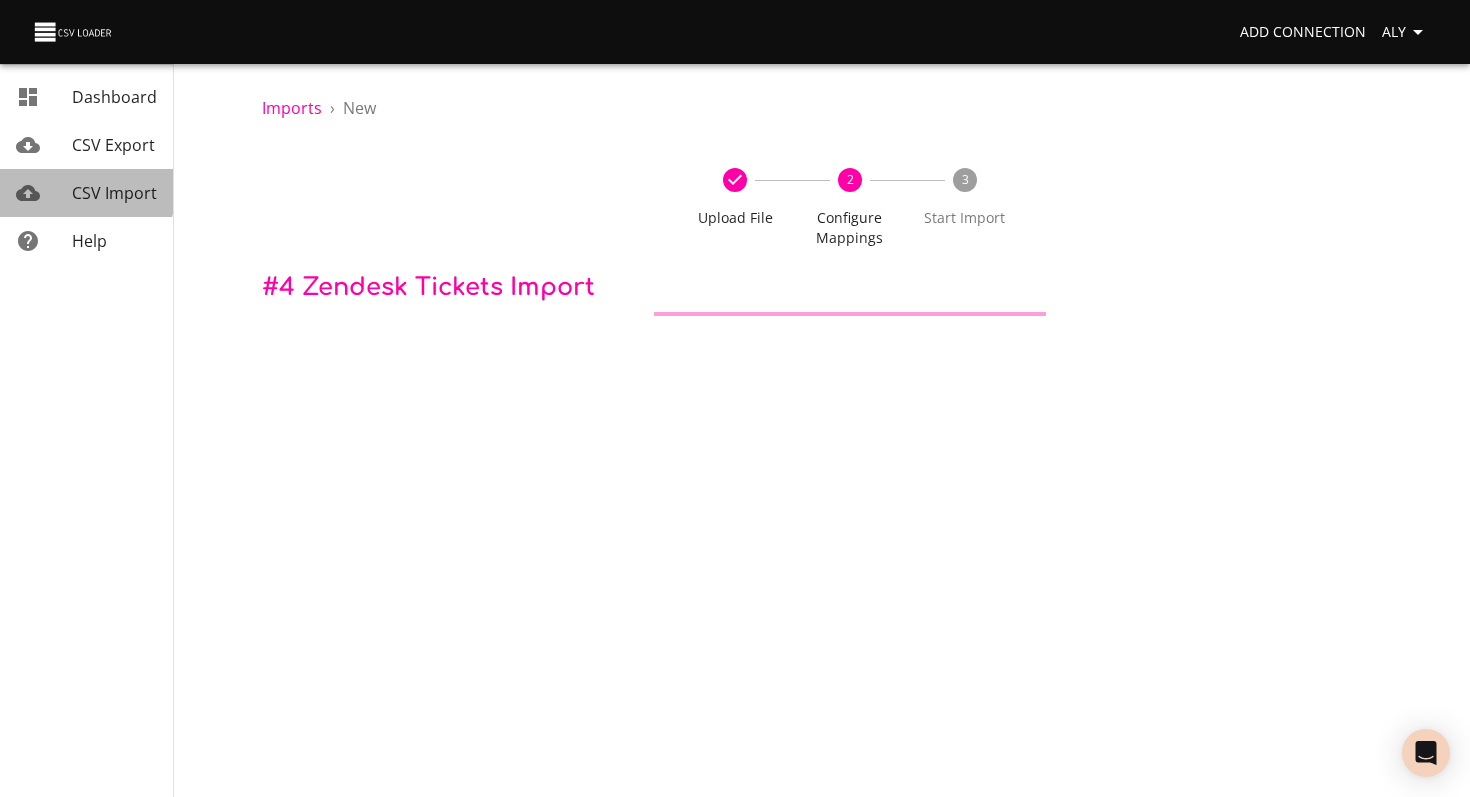 click on "CSV Import" at bounding box center (114, 193) 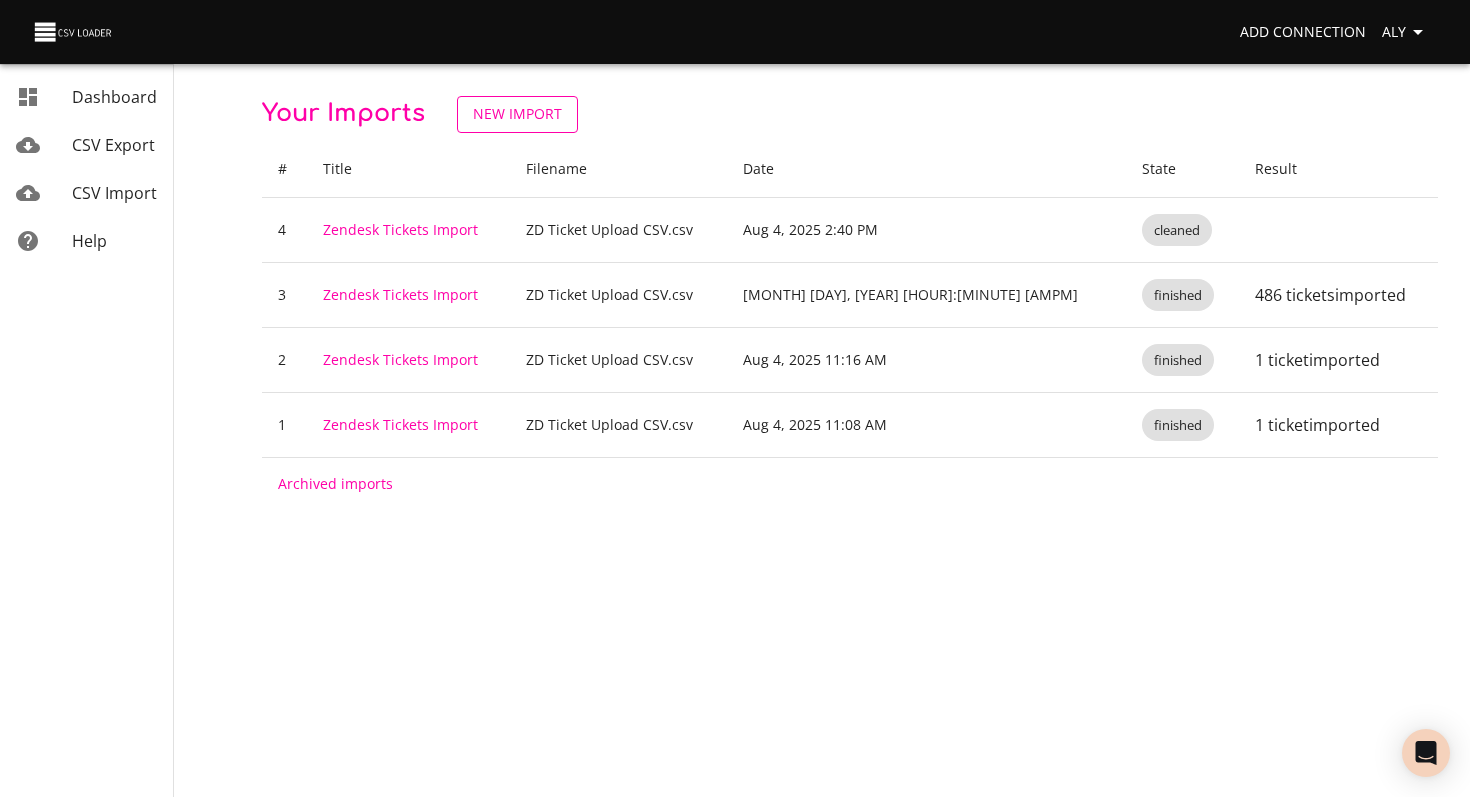 click on "New Import" at bounding box center [517, 114] 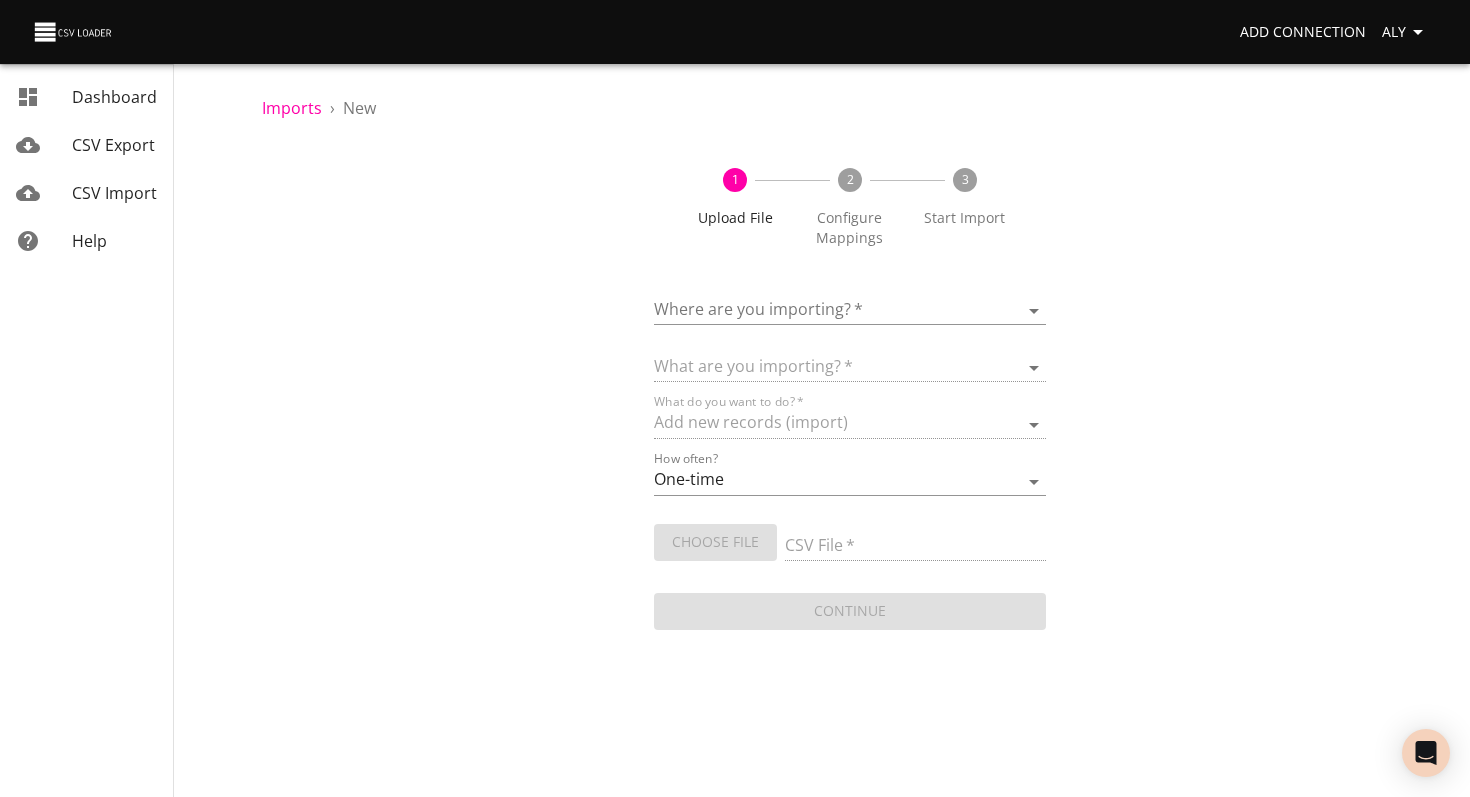 click on "Add Connection Aly Dashboard CSV Export CSV Import Help Imports › New 1 Upload File 2 Configure Mappings 3 Start Import Where are you importing? * ​ What are you importing? * What do you want to do? * Add new records (import) How often? One-time Auto import Choose File CSV File * Continue Dashboard CSV Export CSV Import Help" at bounding box center (735, 398) 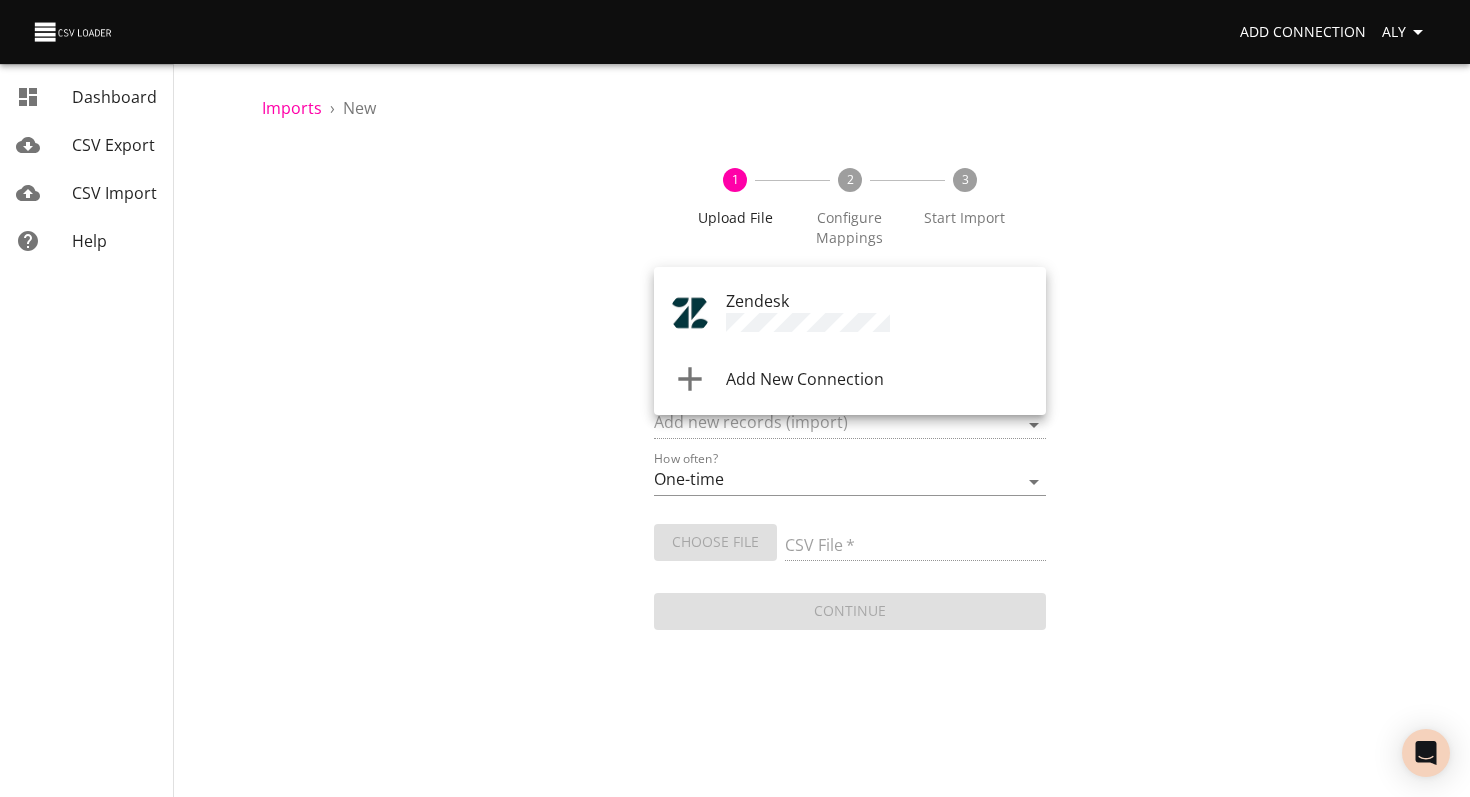 click on "Zendesk" at bounding box center [757, 301] 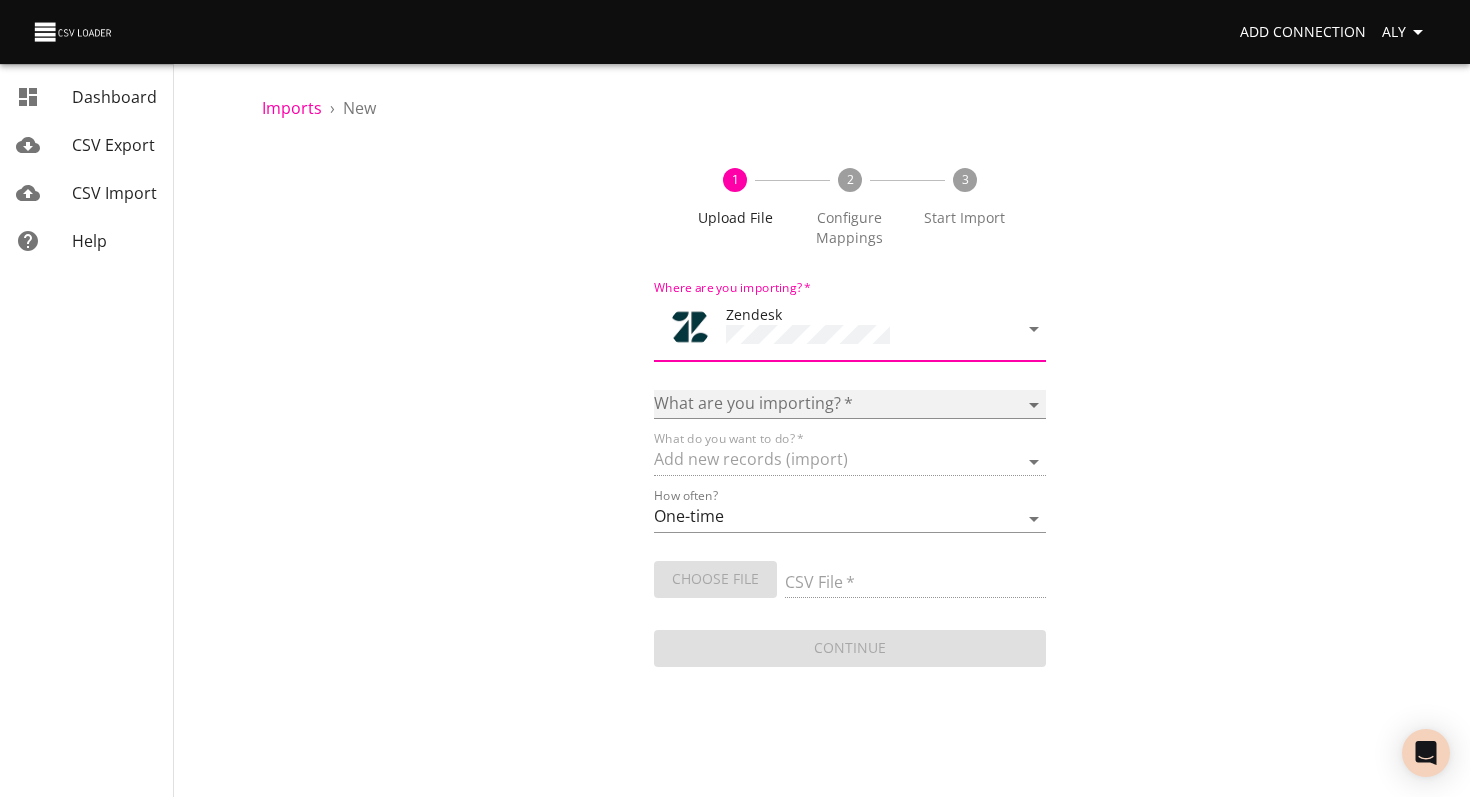 click on "Article categories Articles Comments Organizations Ticket forms Tickets Users" at bounding box center (850, 404) 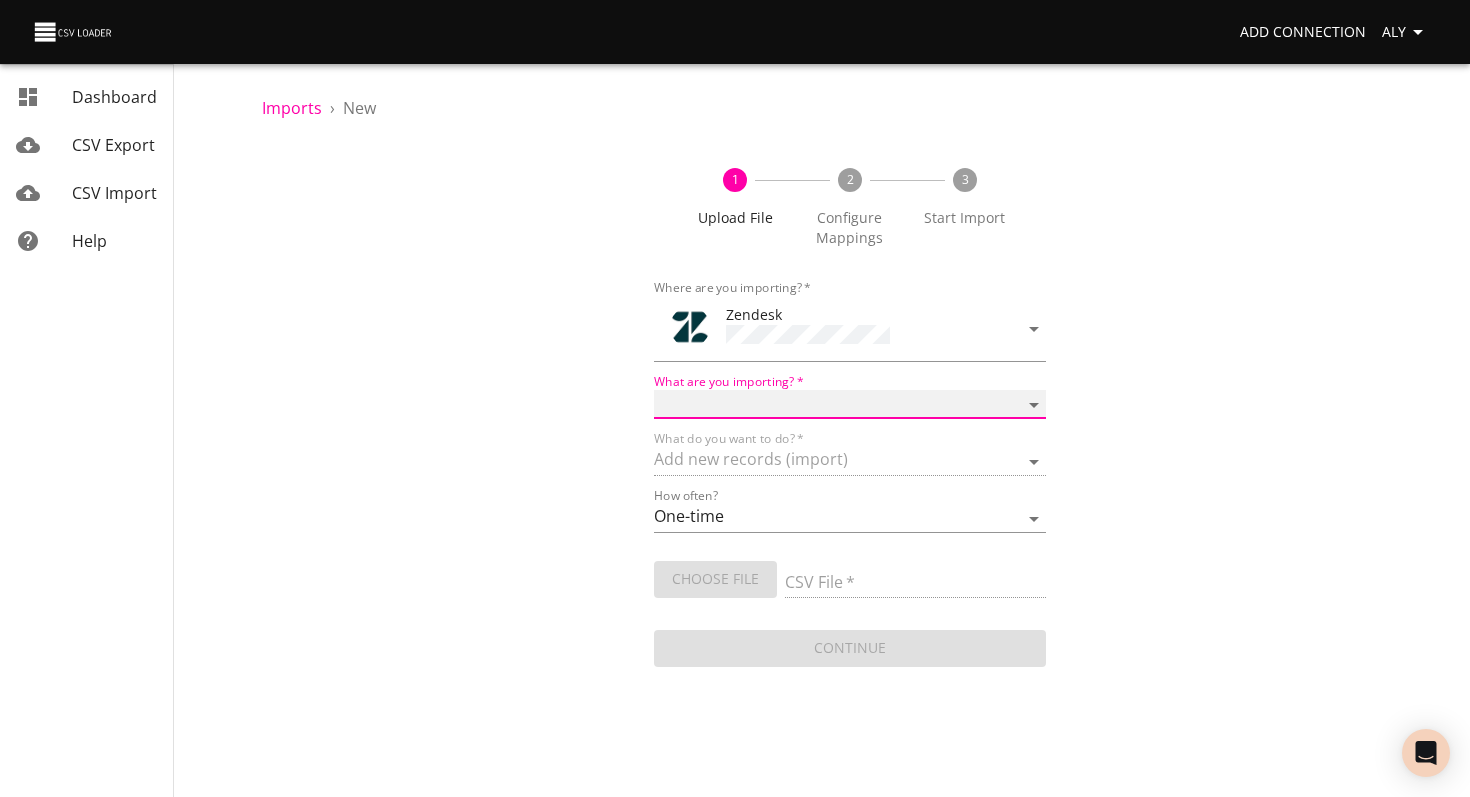 select on "tickets" 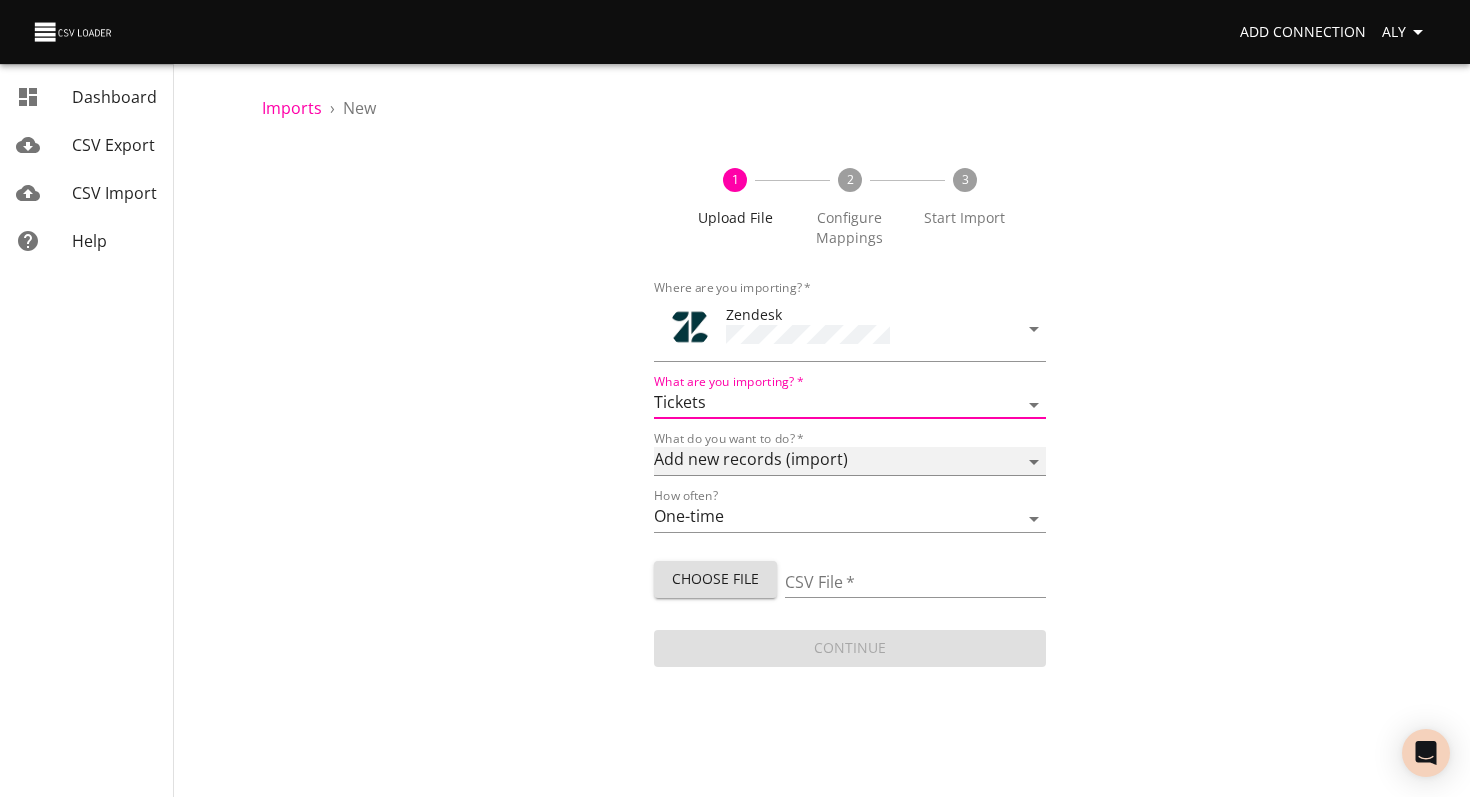 click on "Add new records (import) Update existing records (update) Add new and update existing records (upsert)" at bounding box center (850, 461) 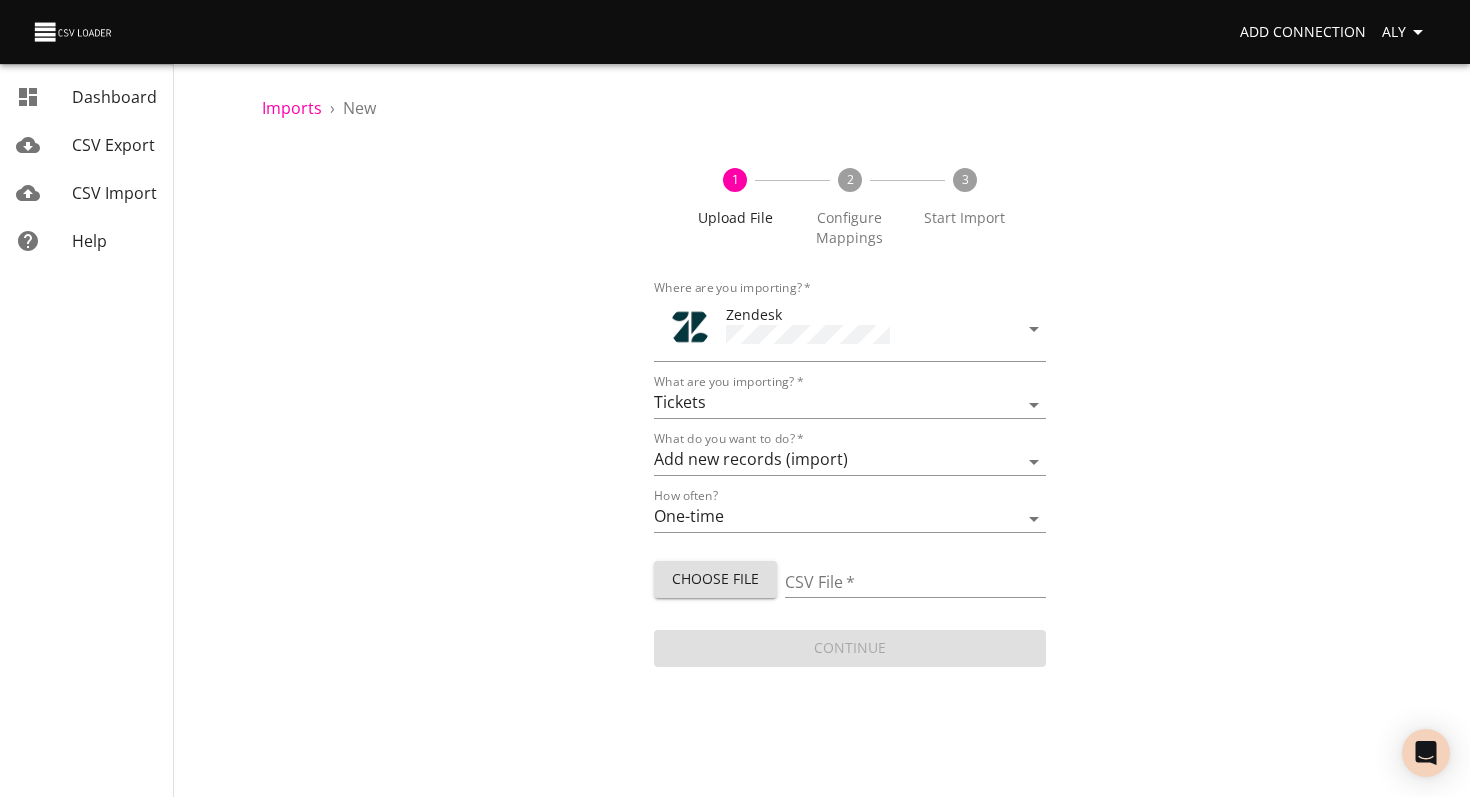 click on "Choose File" at bounding box center [719, 573] 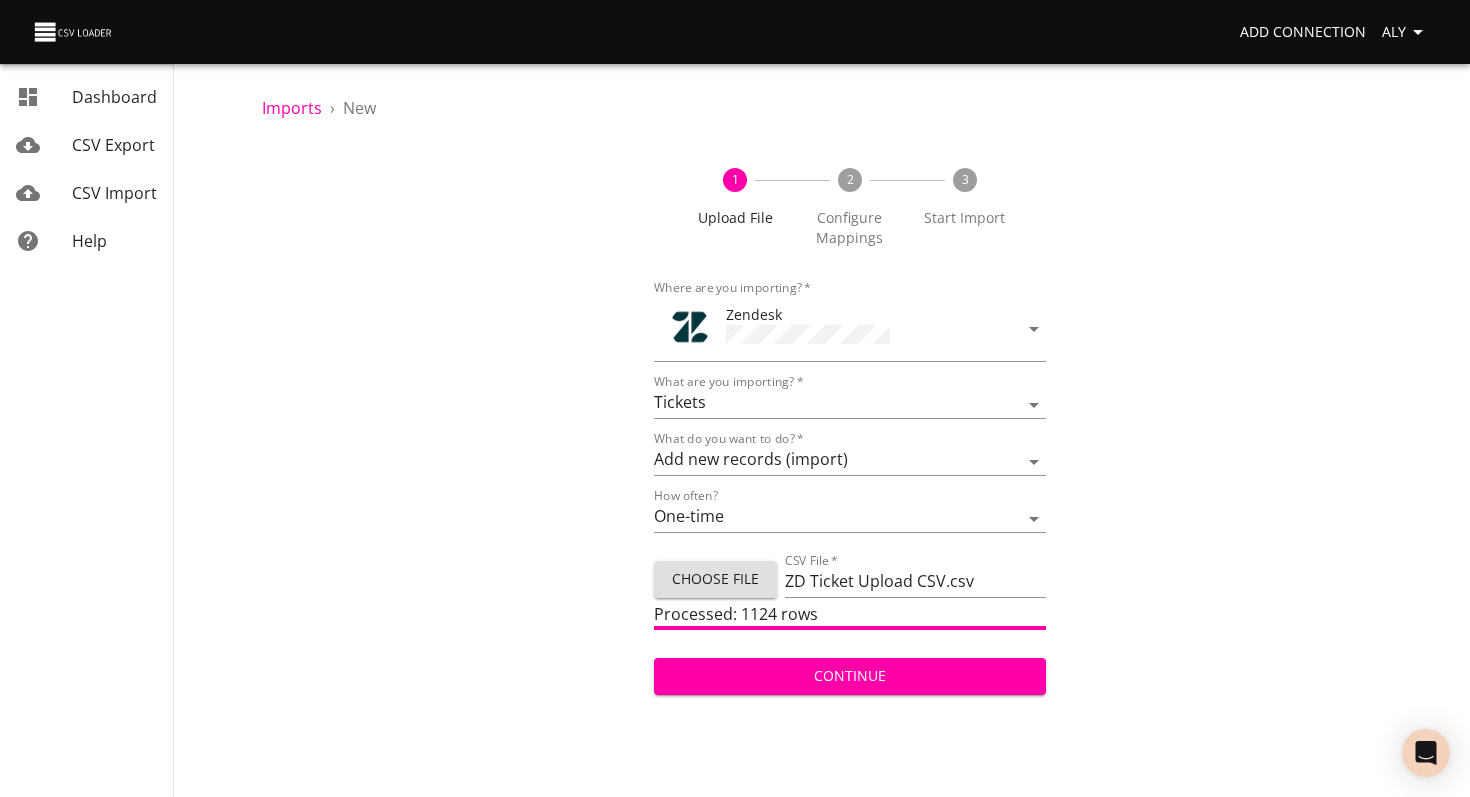 click on "Continue" at bounding box center (850, 676) 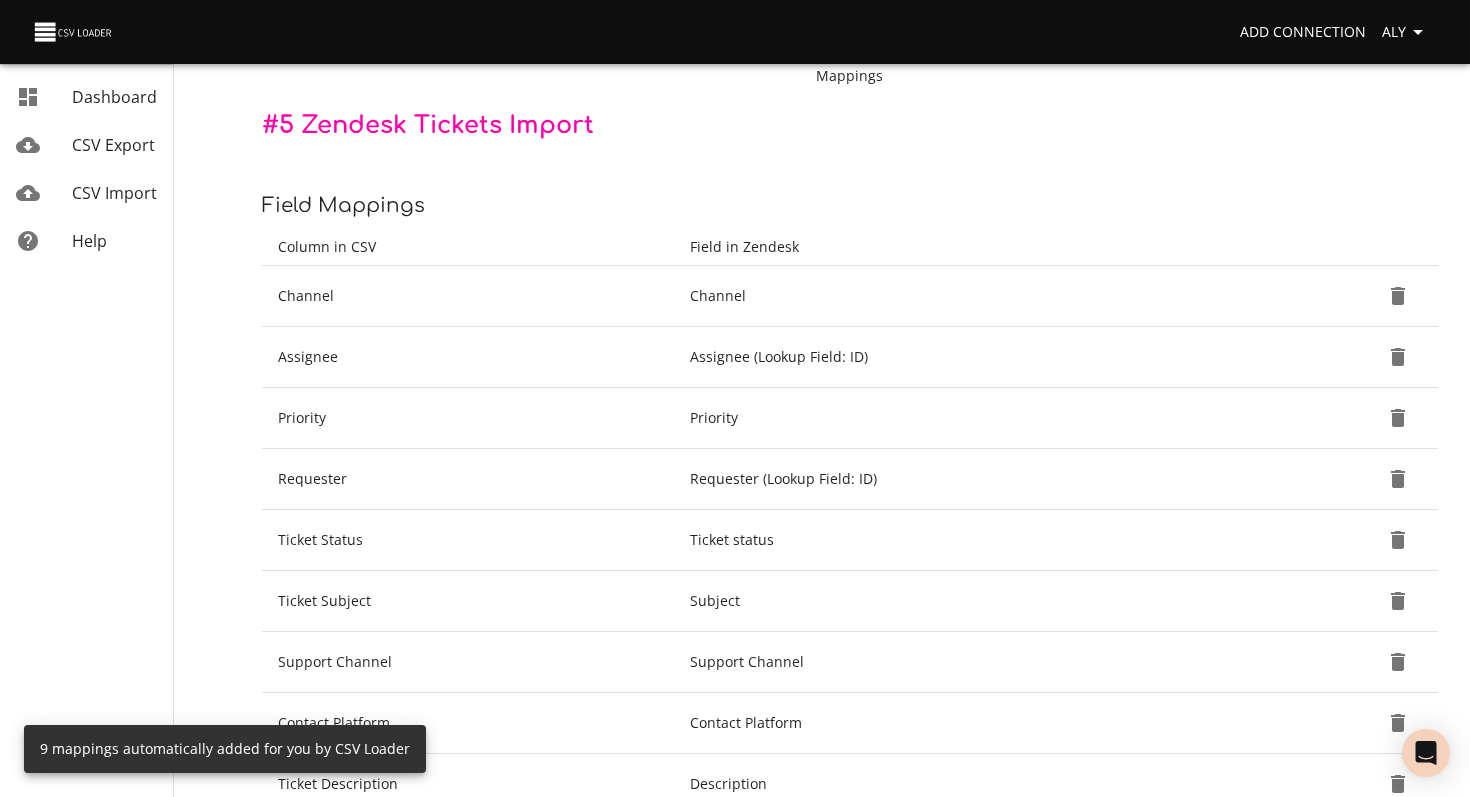 scroll, scrollTop: 164, scrollLeft: 0, axis: vertical 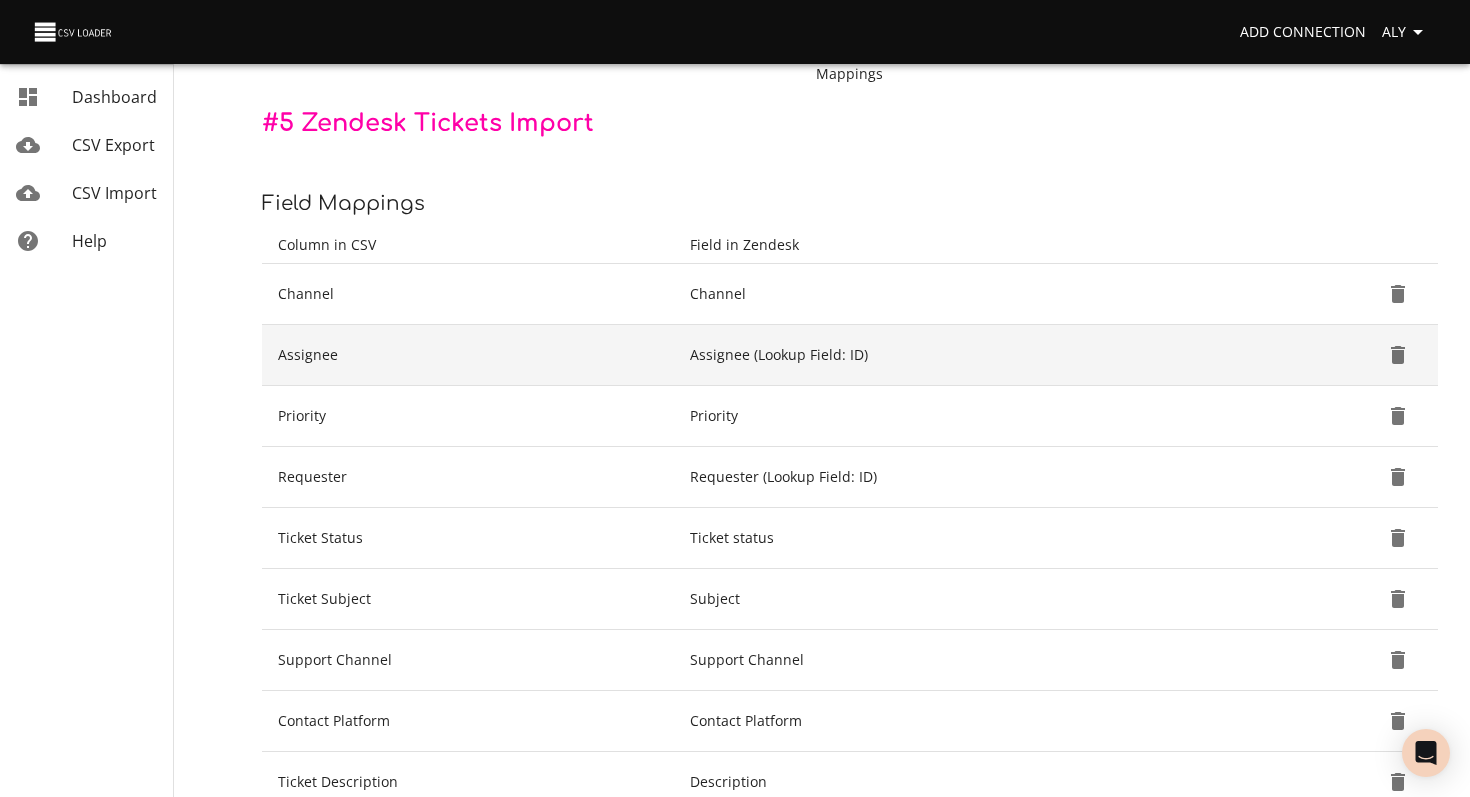 click 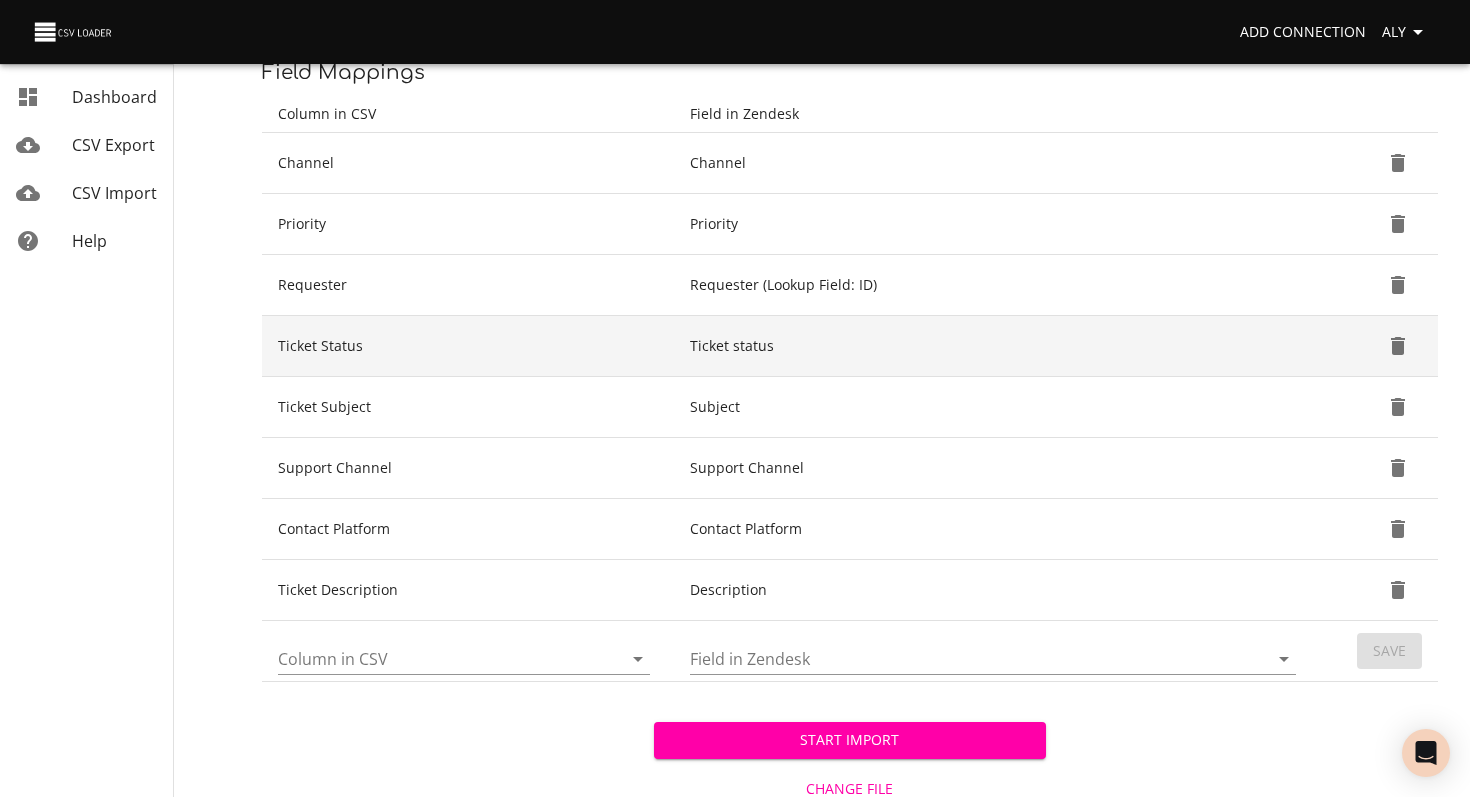 scroll, scrollTop: 288, scrollLeft: 0, axis: vertical 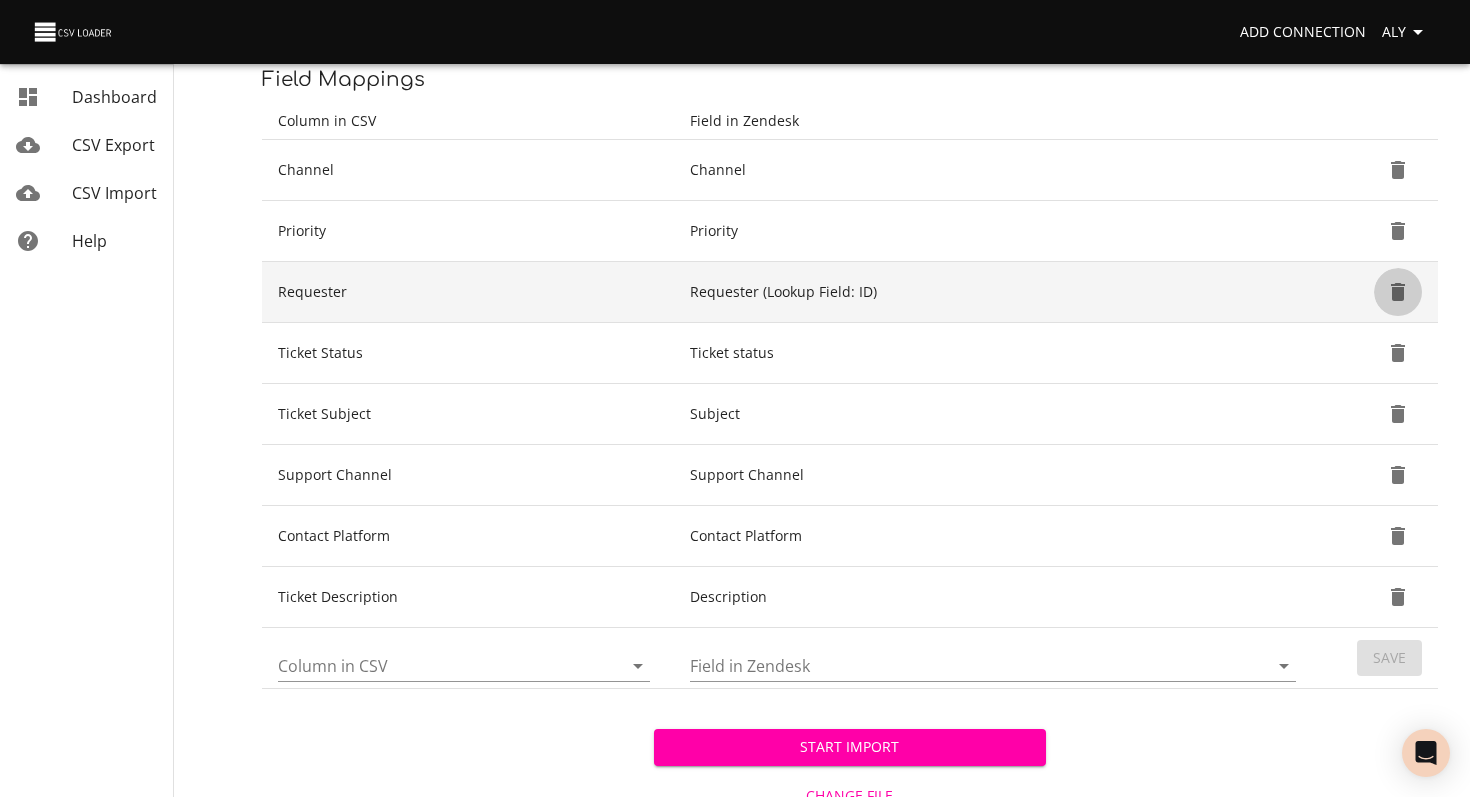 click 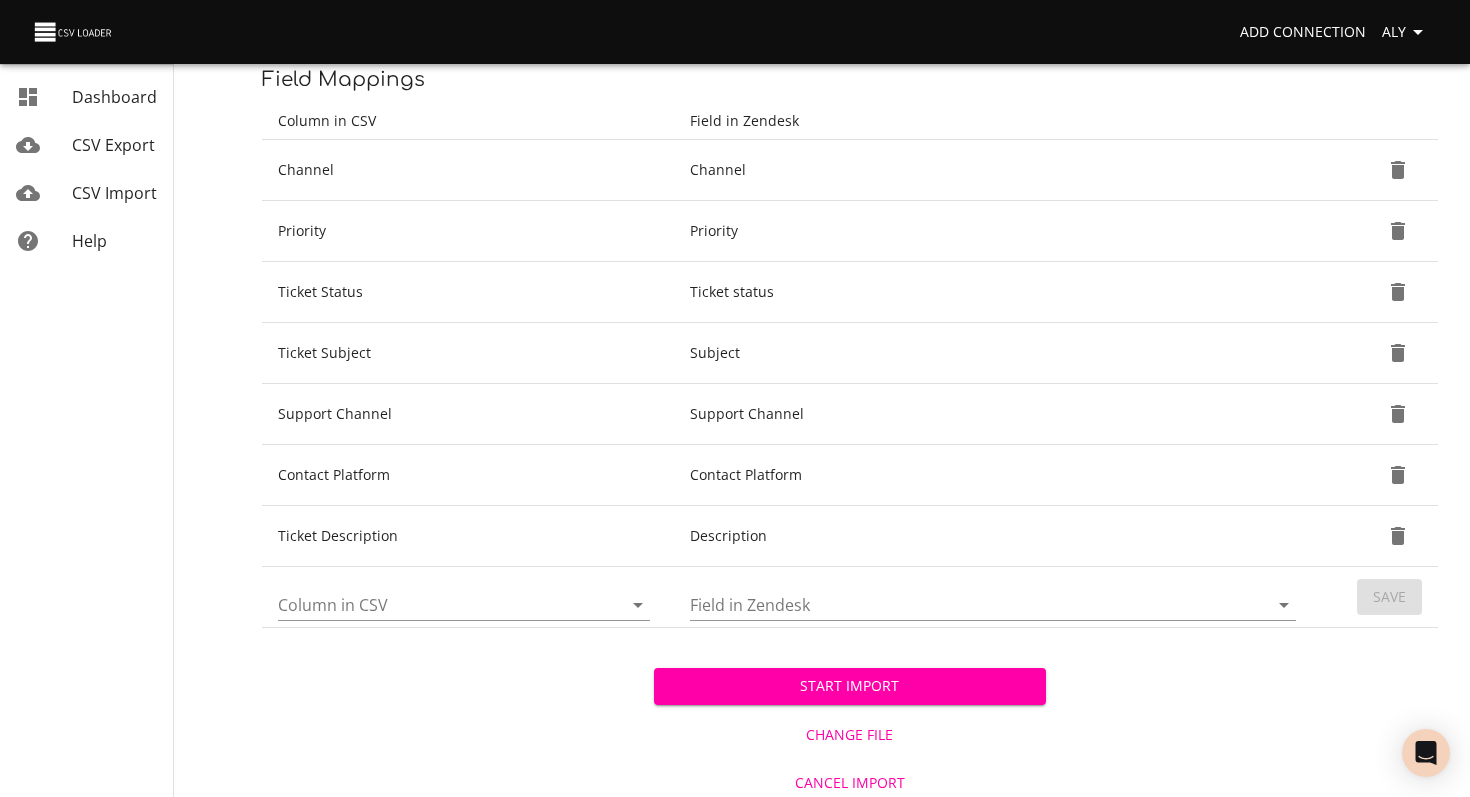 click 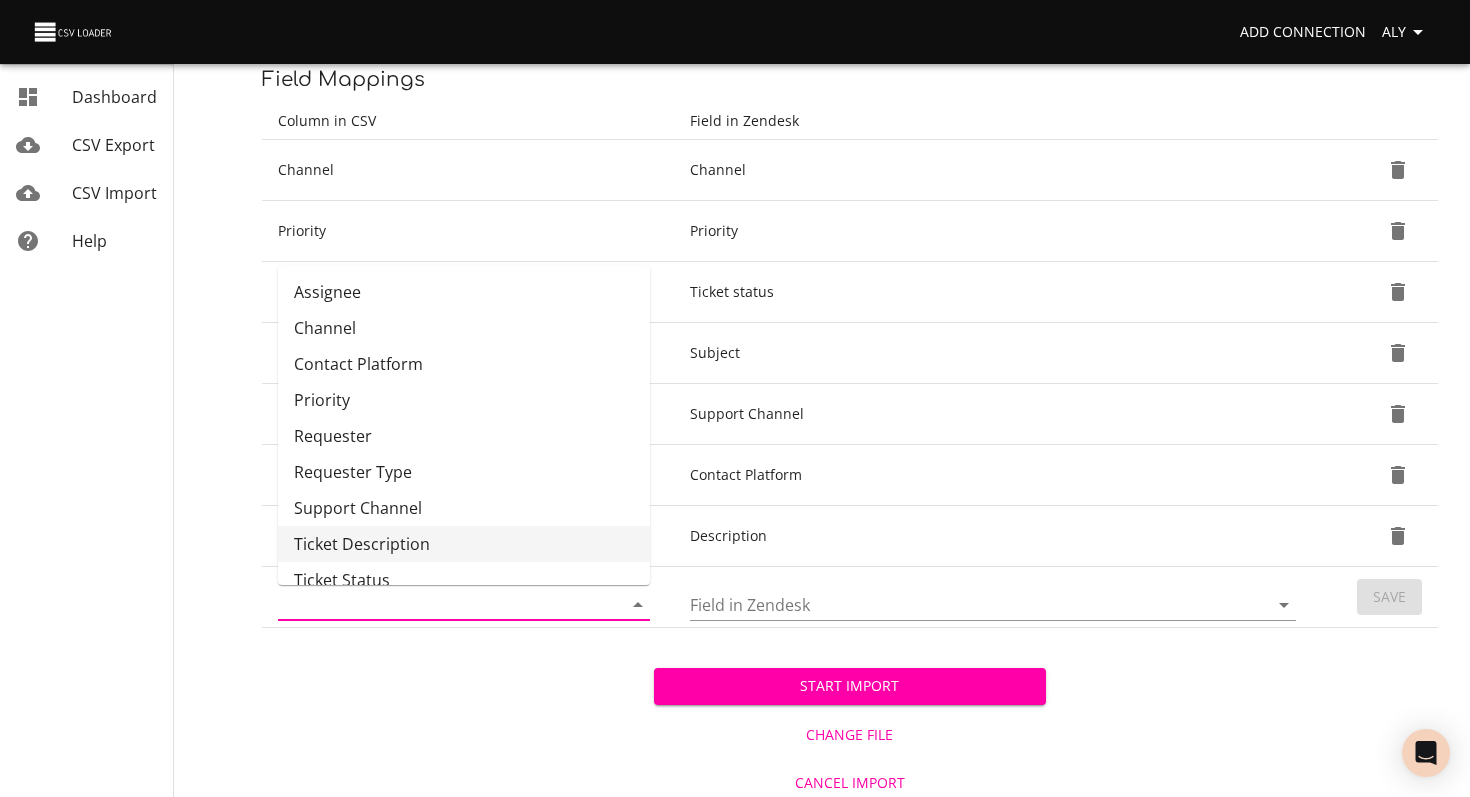 scroll, scrollTop: 57, scrollLeft: 0, axis: vertical 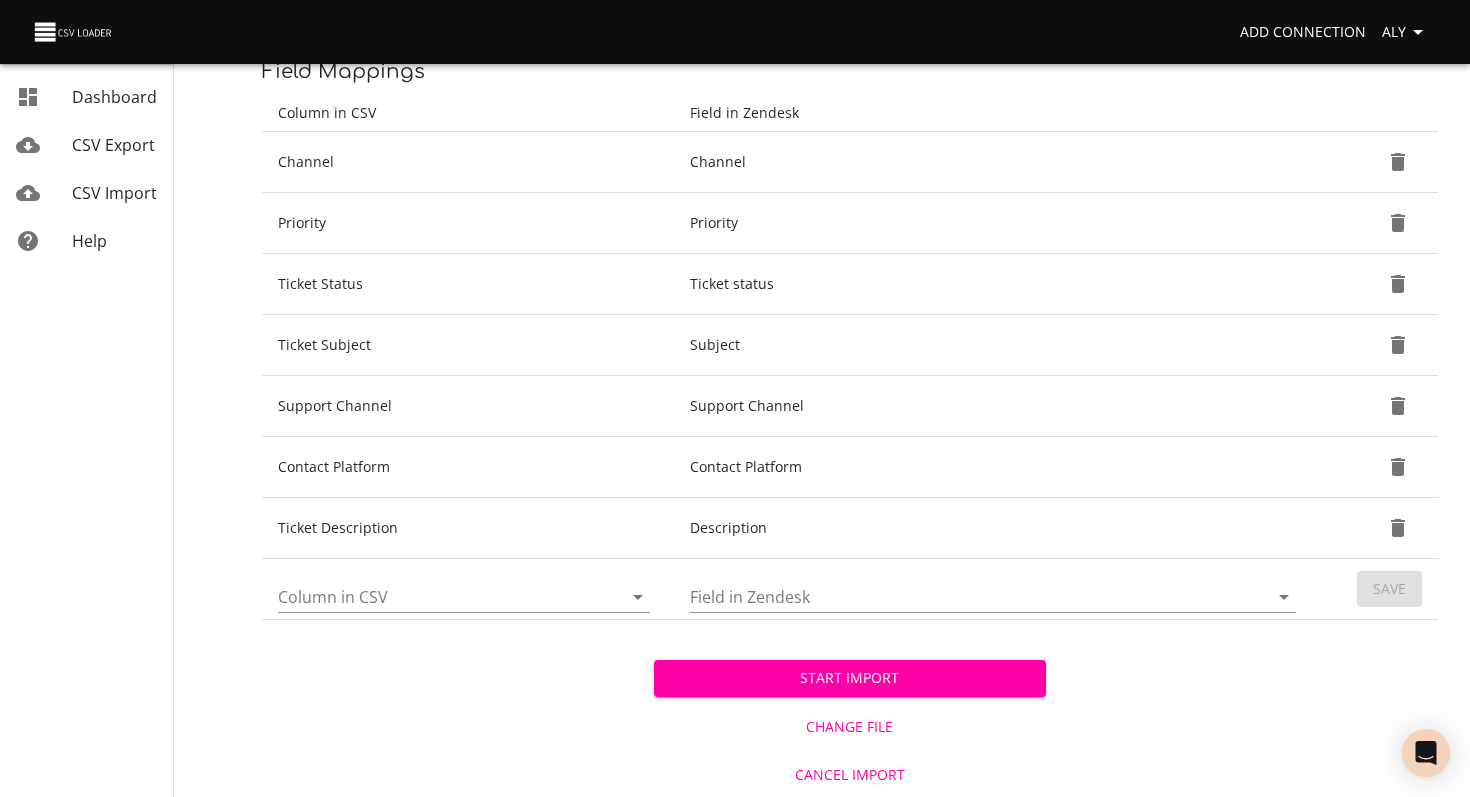 click on "Start Import Change File Cancel Import" at bounding box center [850, 709] 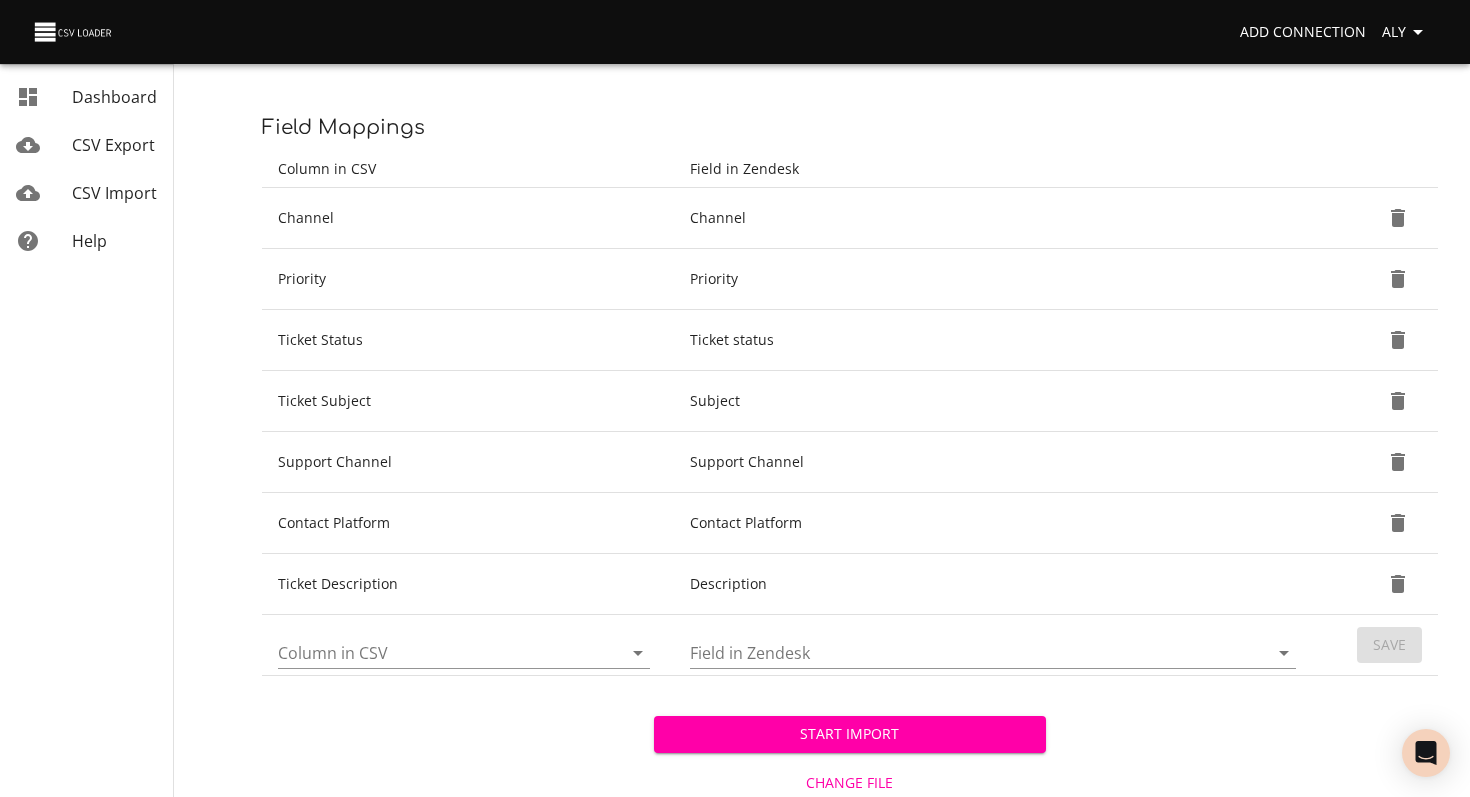 scroll, scrollTop: 247, scrollLeft: 0, axis: vertical 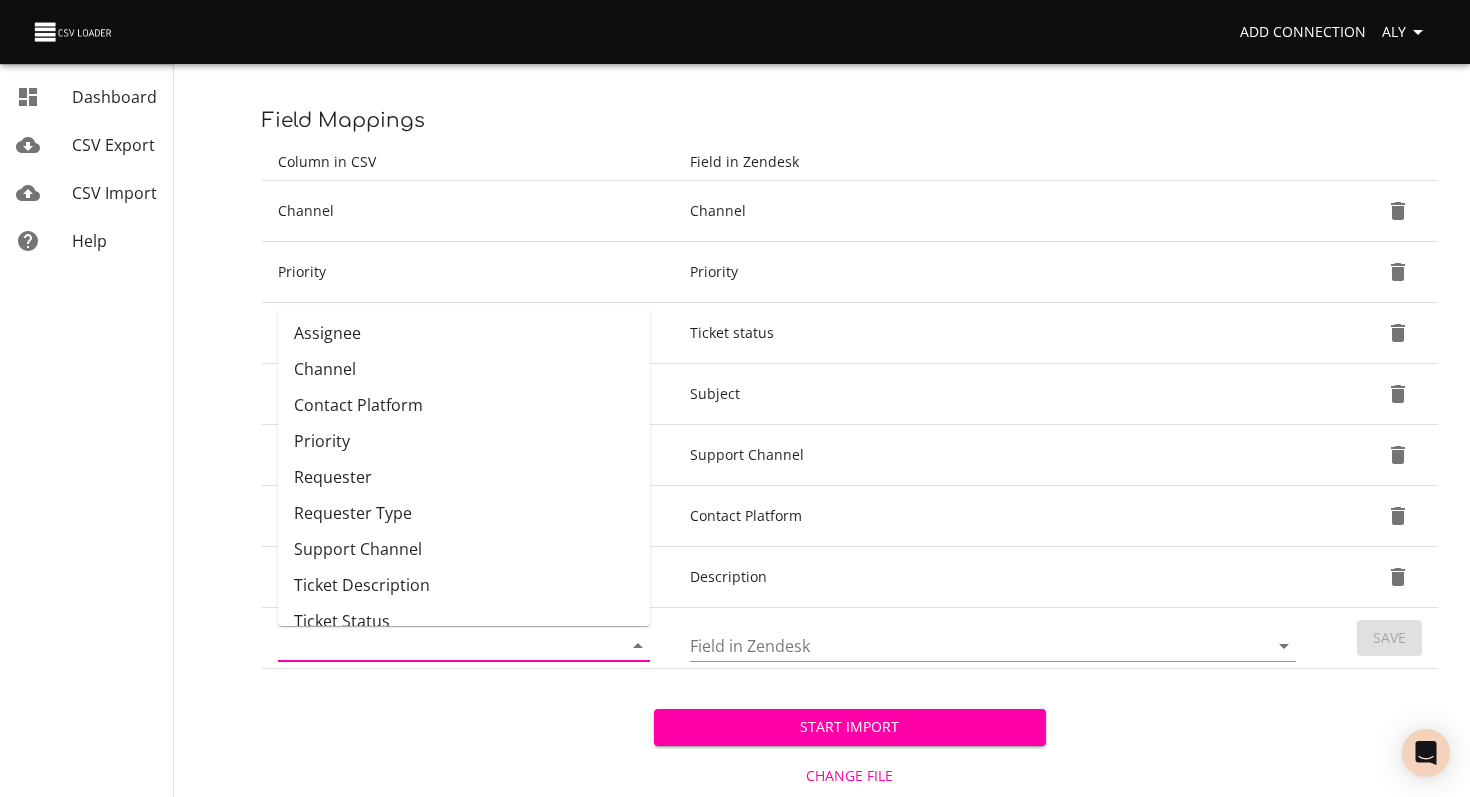 click on "Column in CSV" at bounding box center (433, 645) 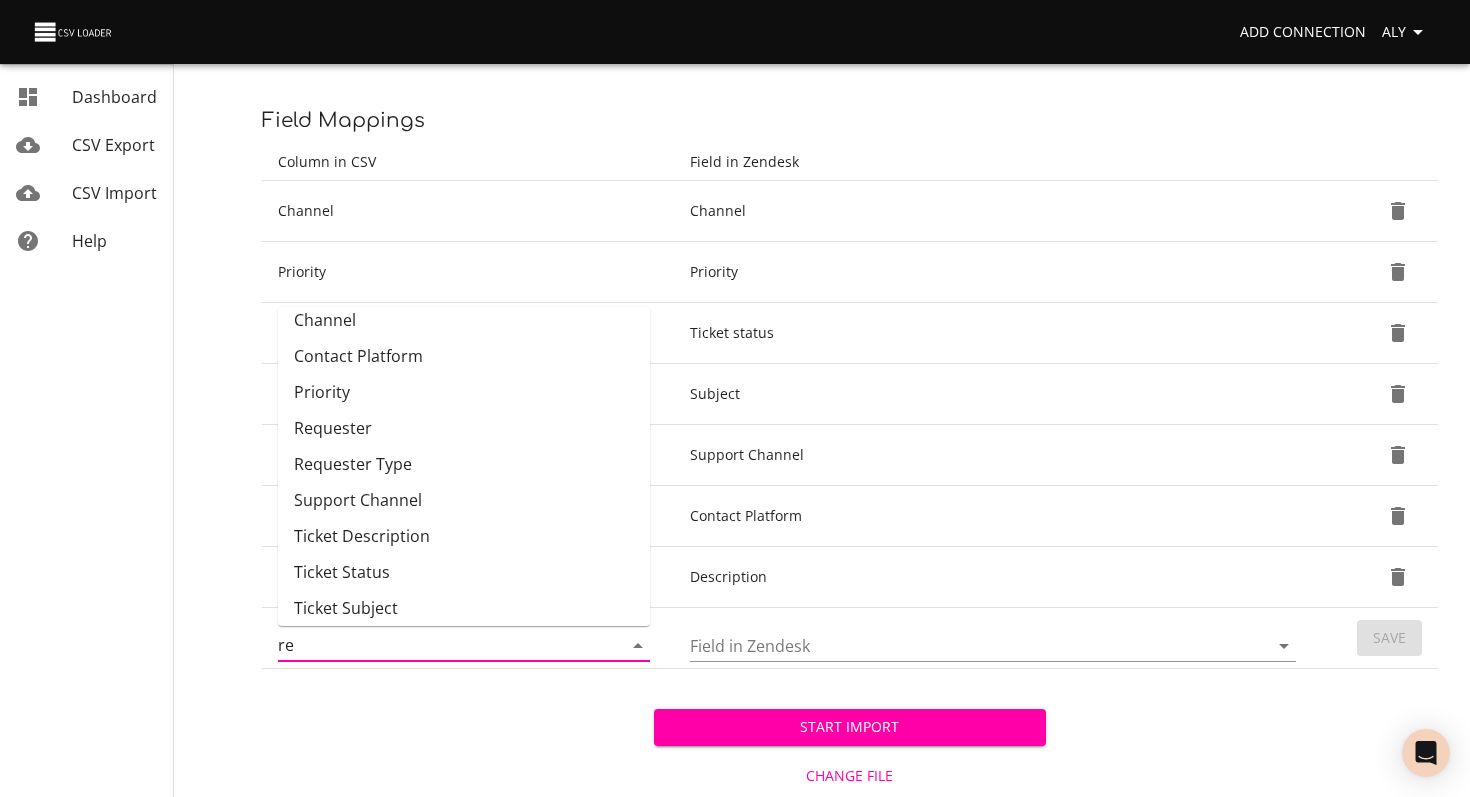 scroll, scrollTop: 0, scrollLeft: 0, axis: both 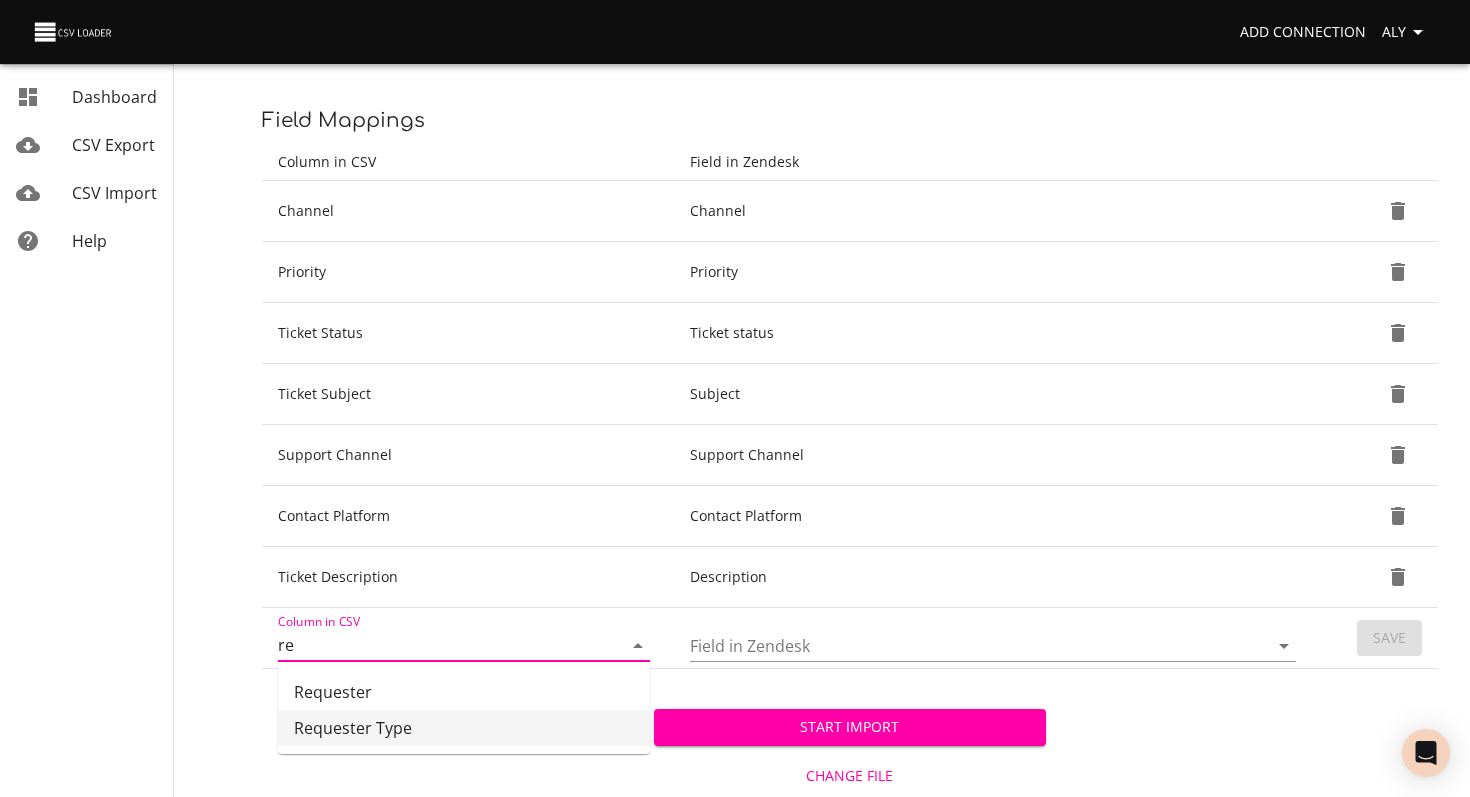 click on "Requester Type" at bounding box center (464, 728) 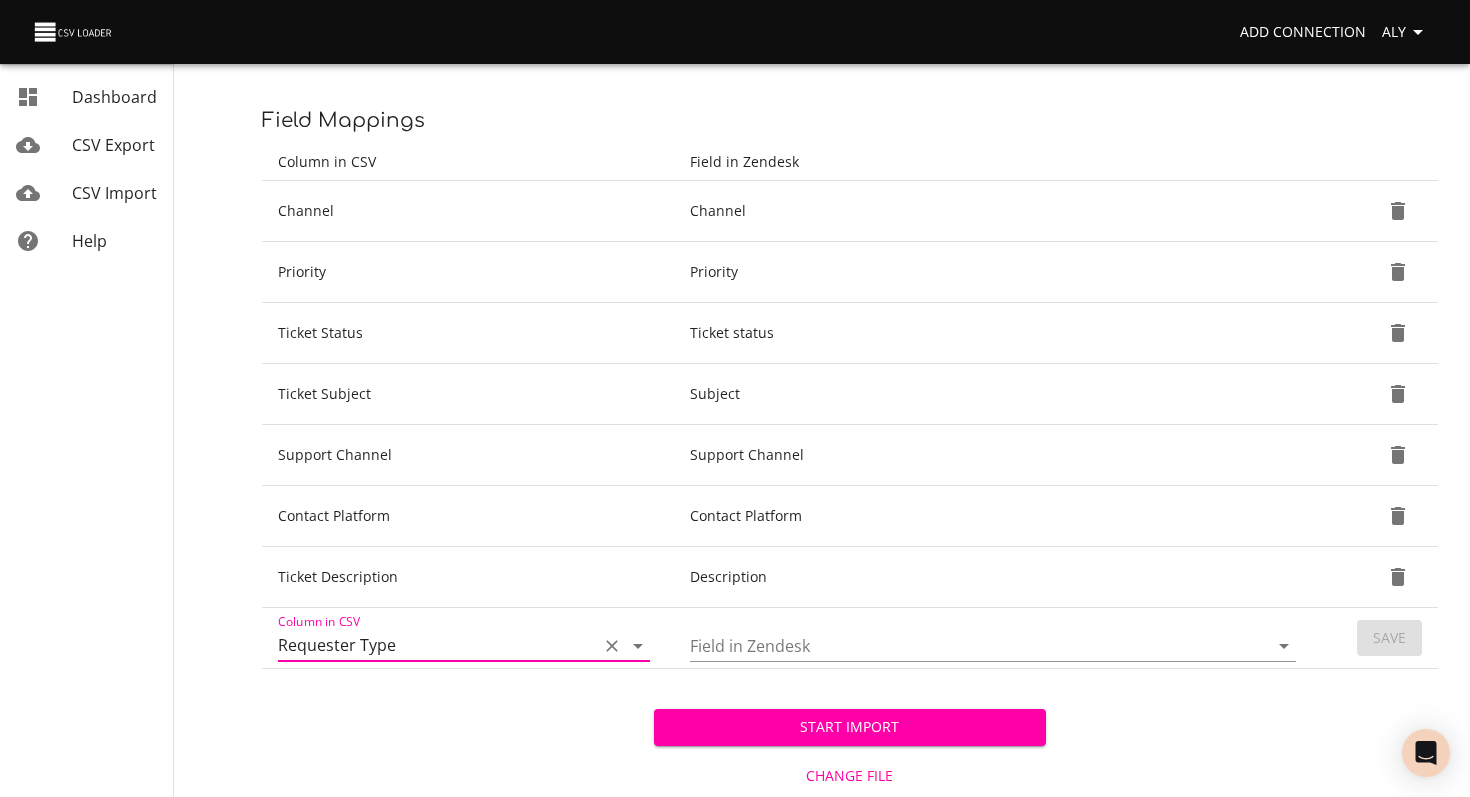 type on "Requester Type" 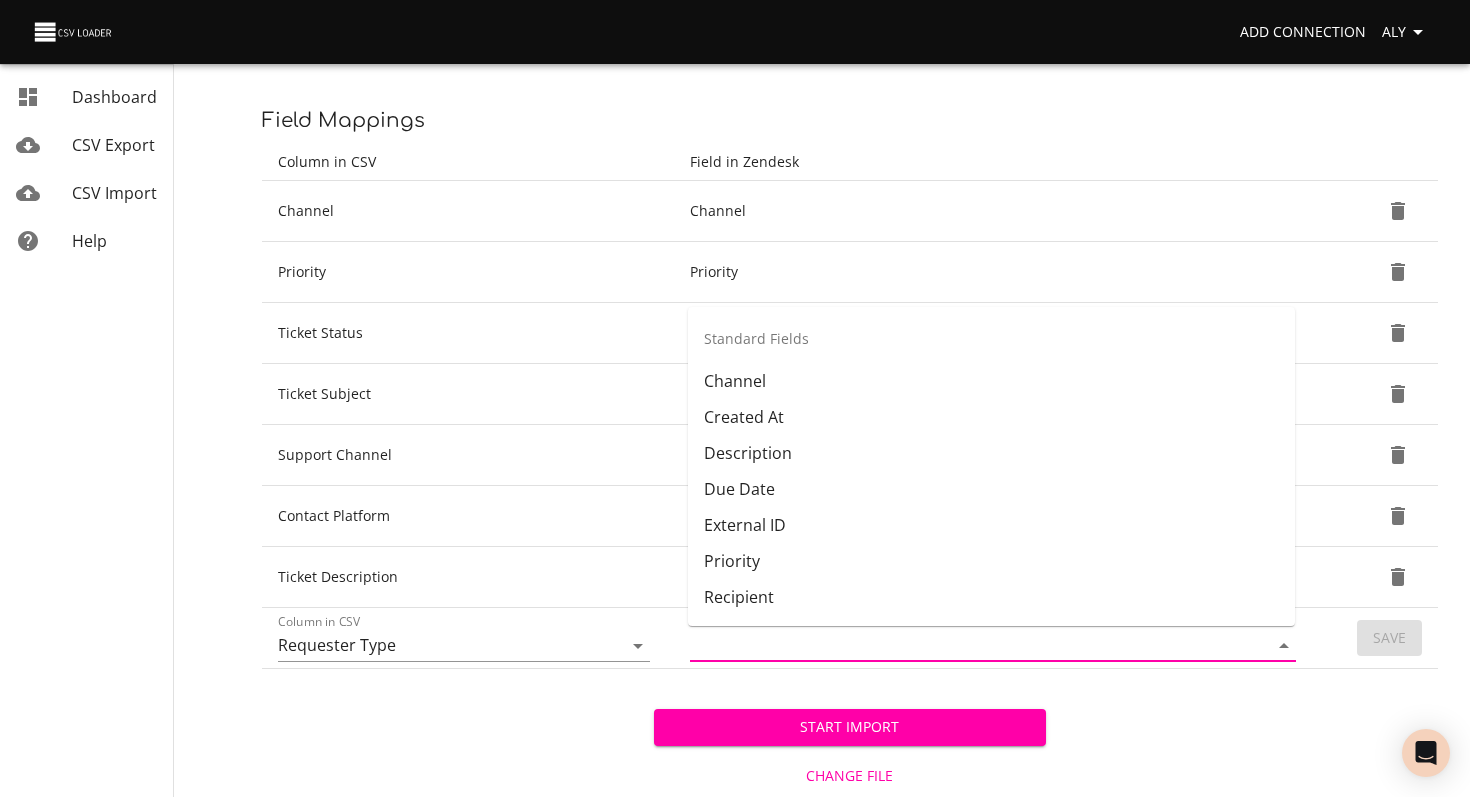 click on "Field in Zendesk" at bounding box center (962, 645) 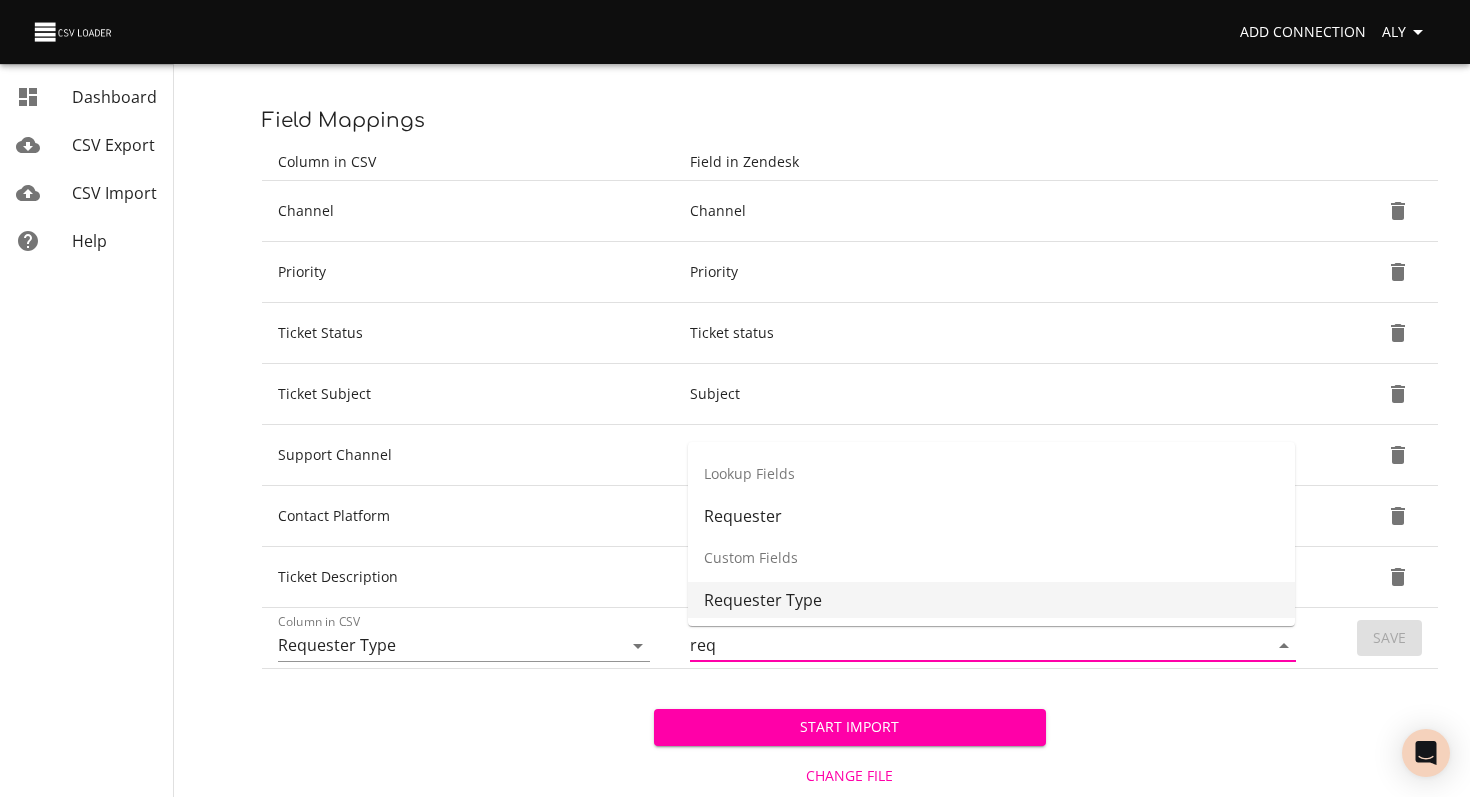 click on "Requester Type" at bounding box center [991, 600] 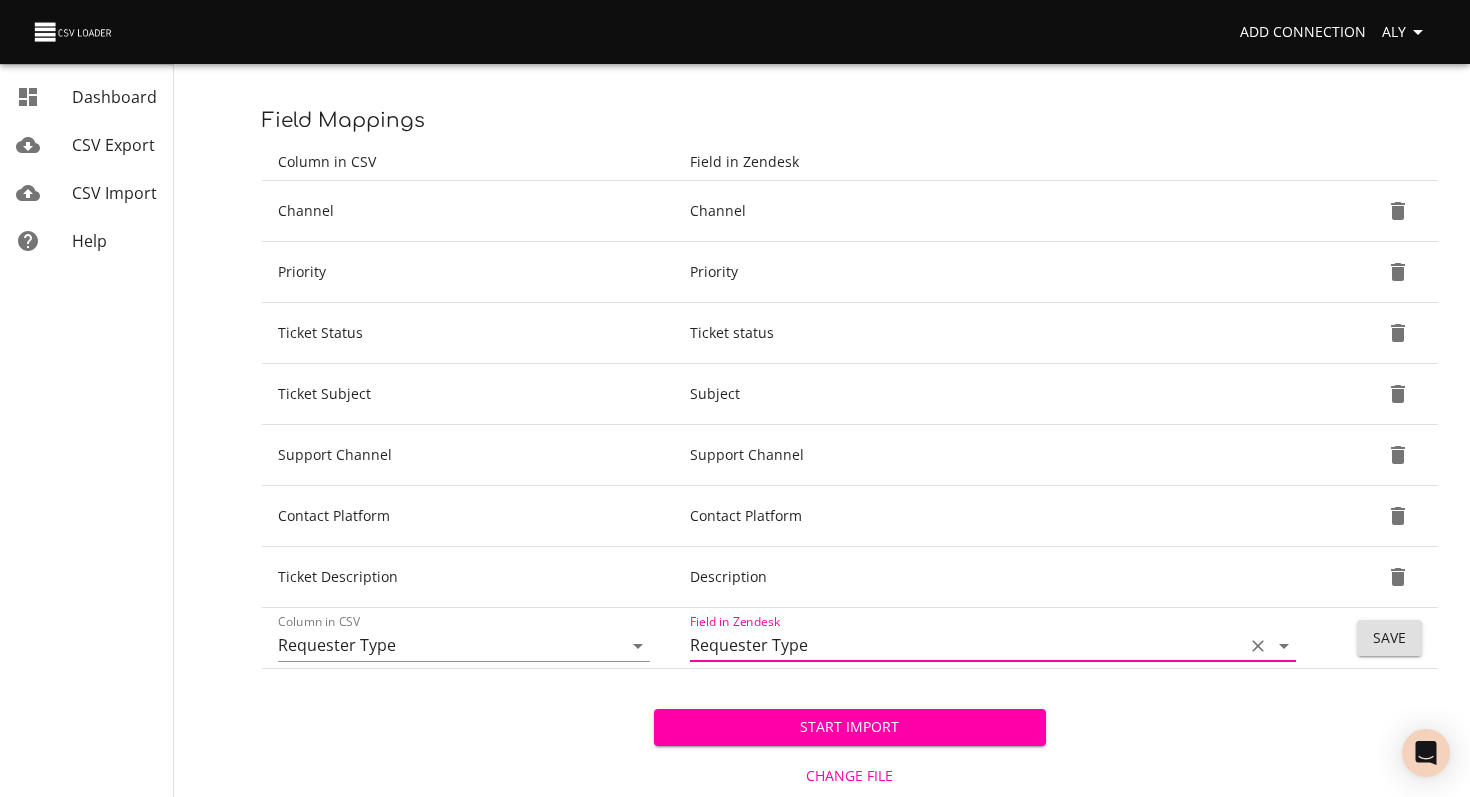 type on "Requester Type" 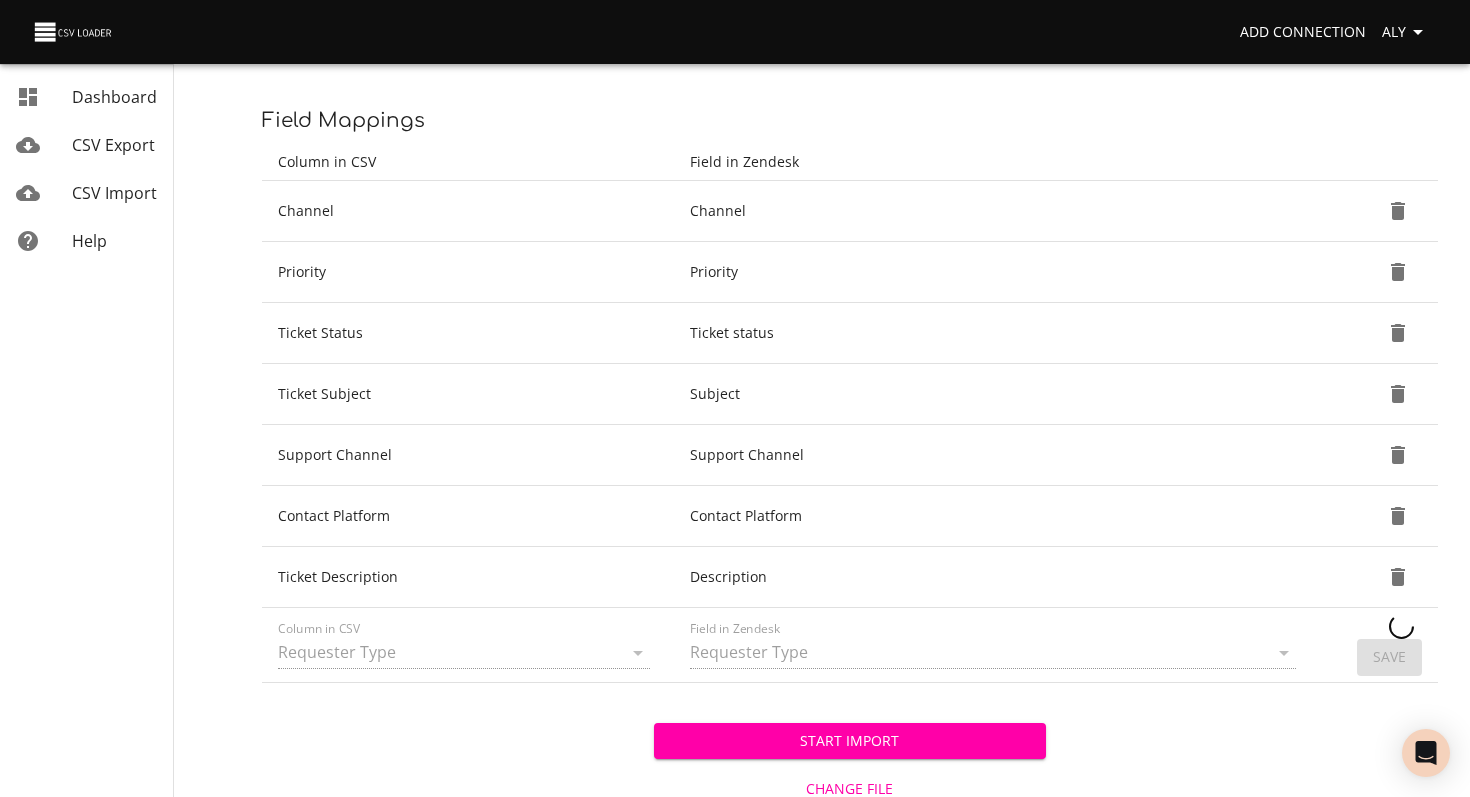 type 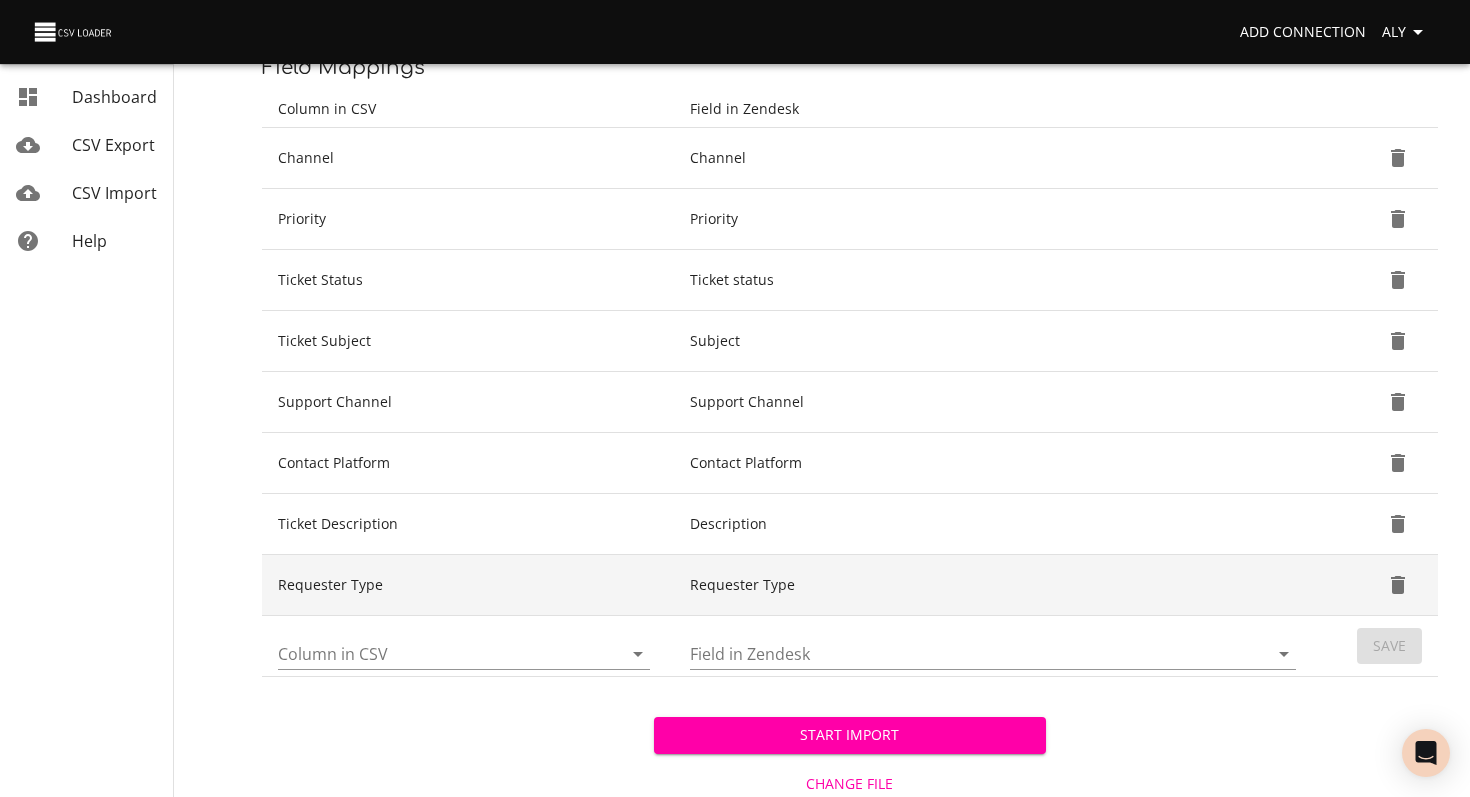 scroll, scrollTop: 357, scrollLeft: 0, axis: vertical 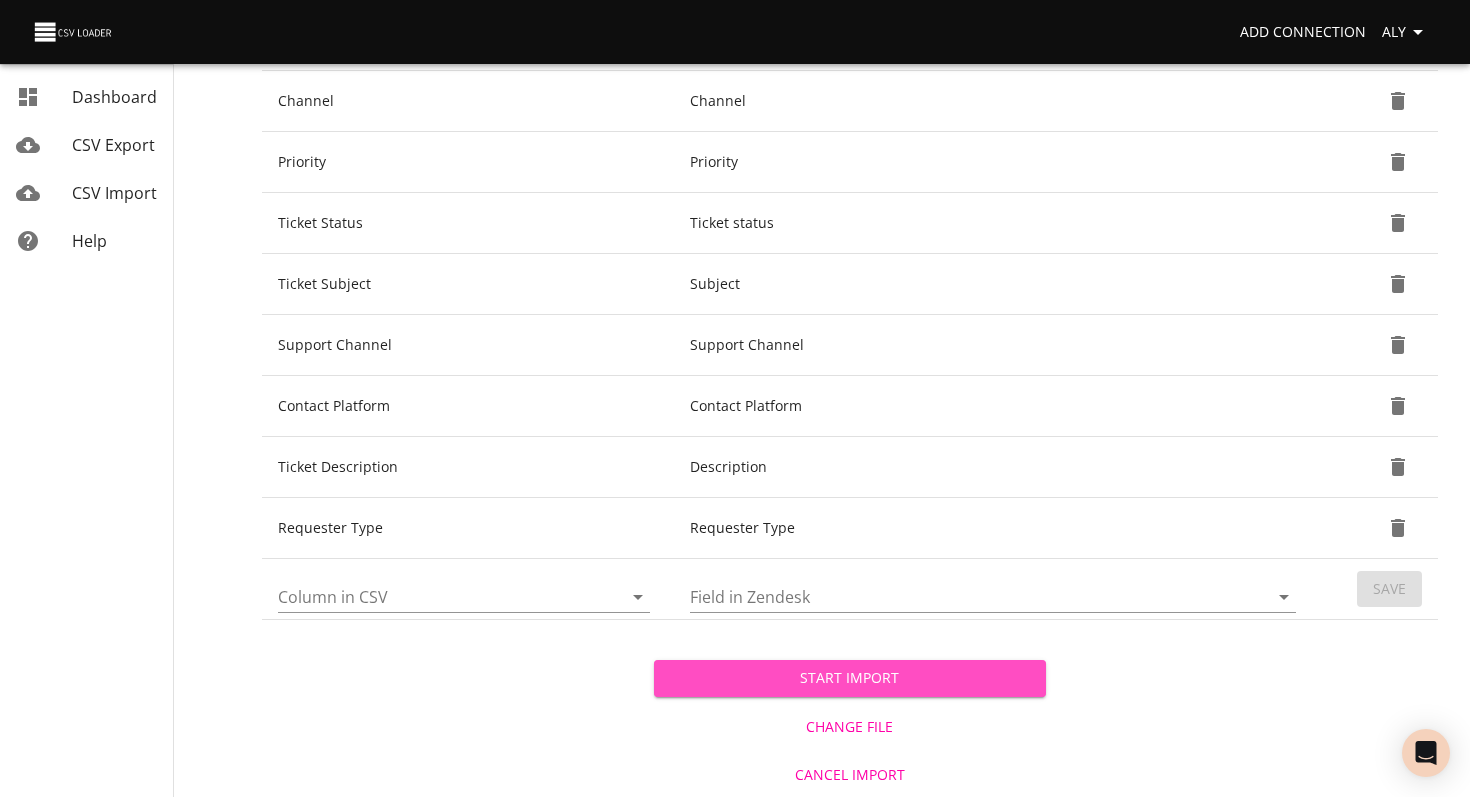 click on "Start Import" at bounding box center [850, 678] 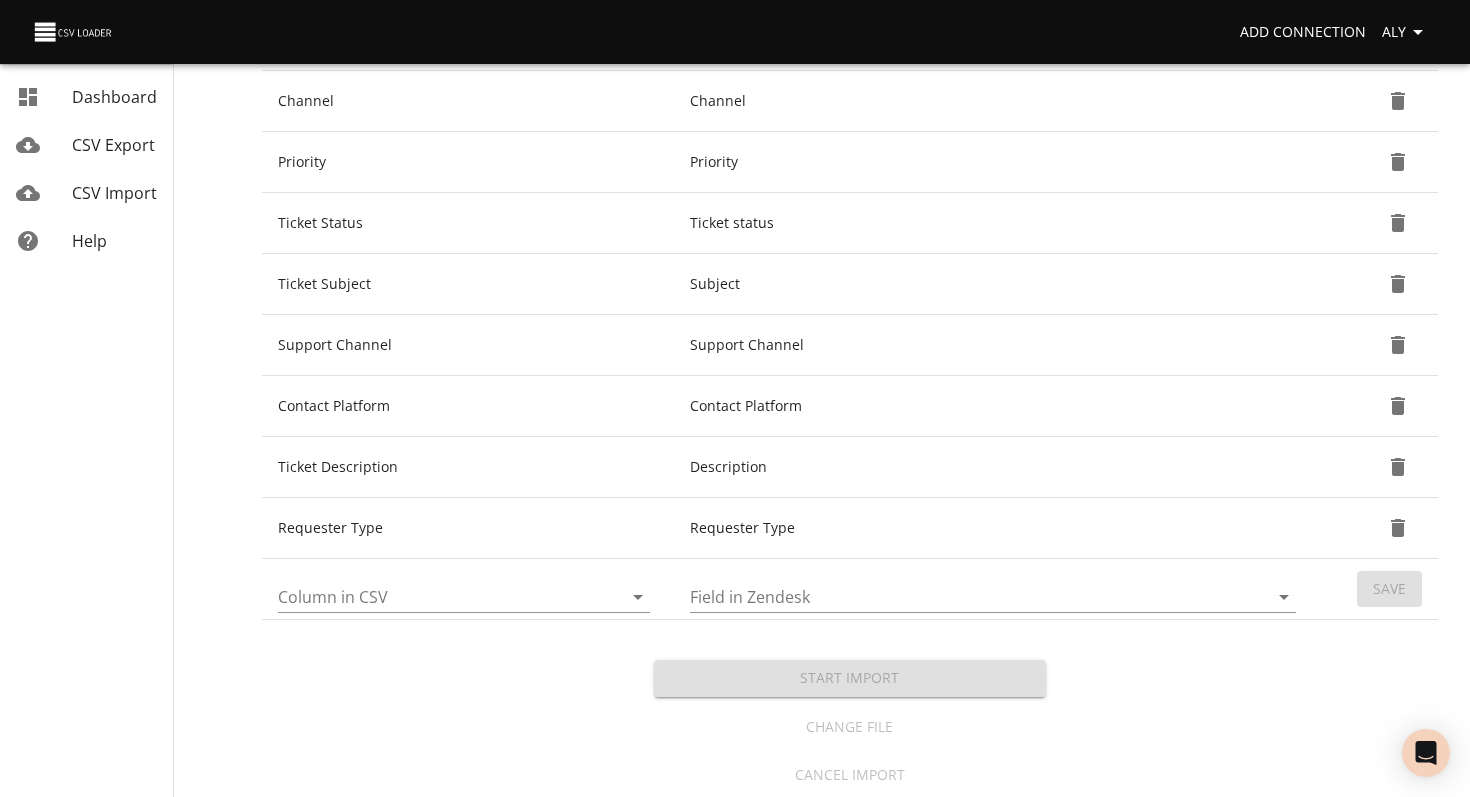 scroll, scrollTop: 0, scrollLeft: 0, axis: both 